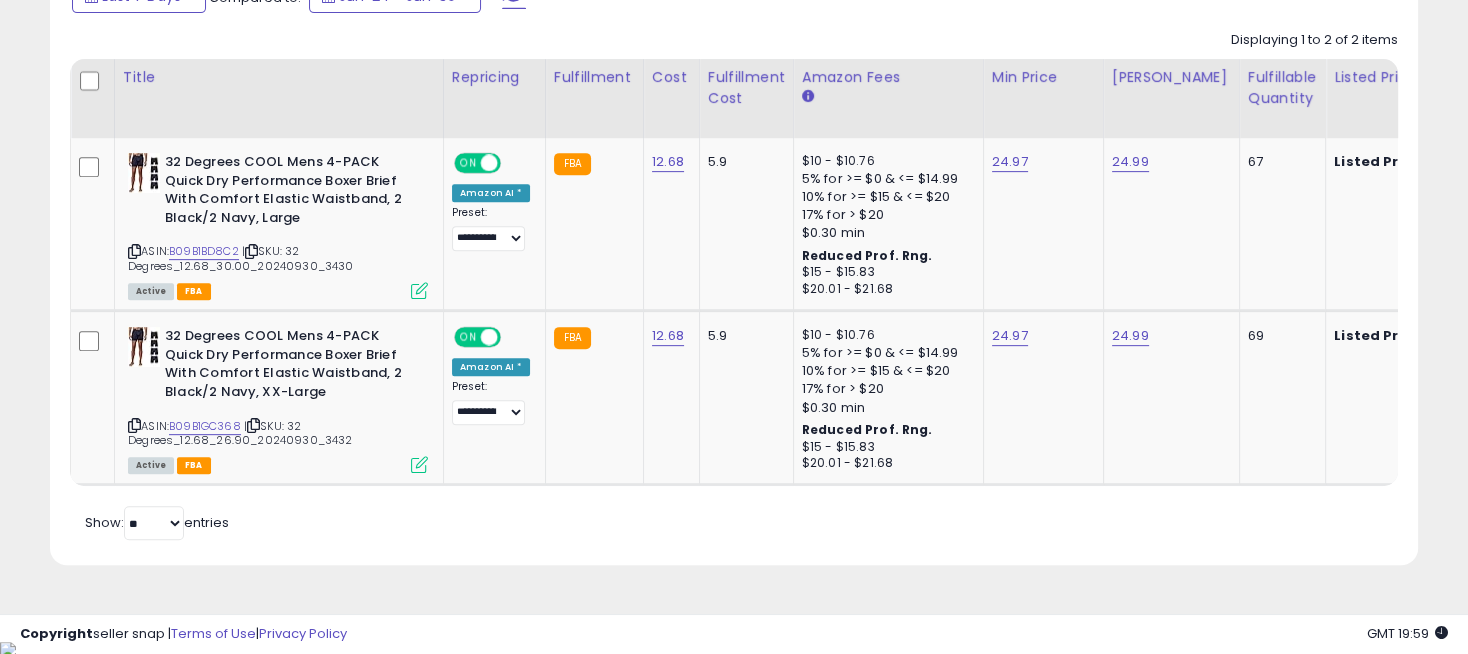scroll, scrollTop: 912, scrollLeft: 0, axis: vertical 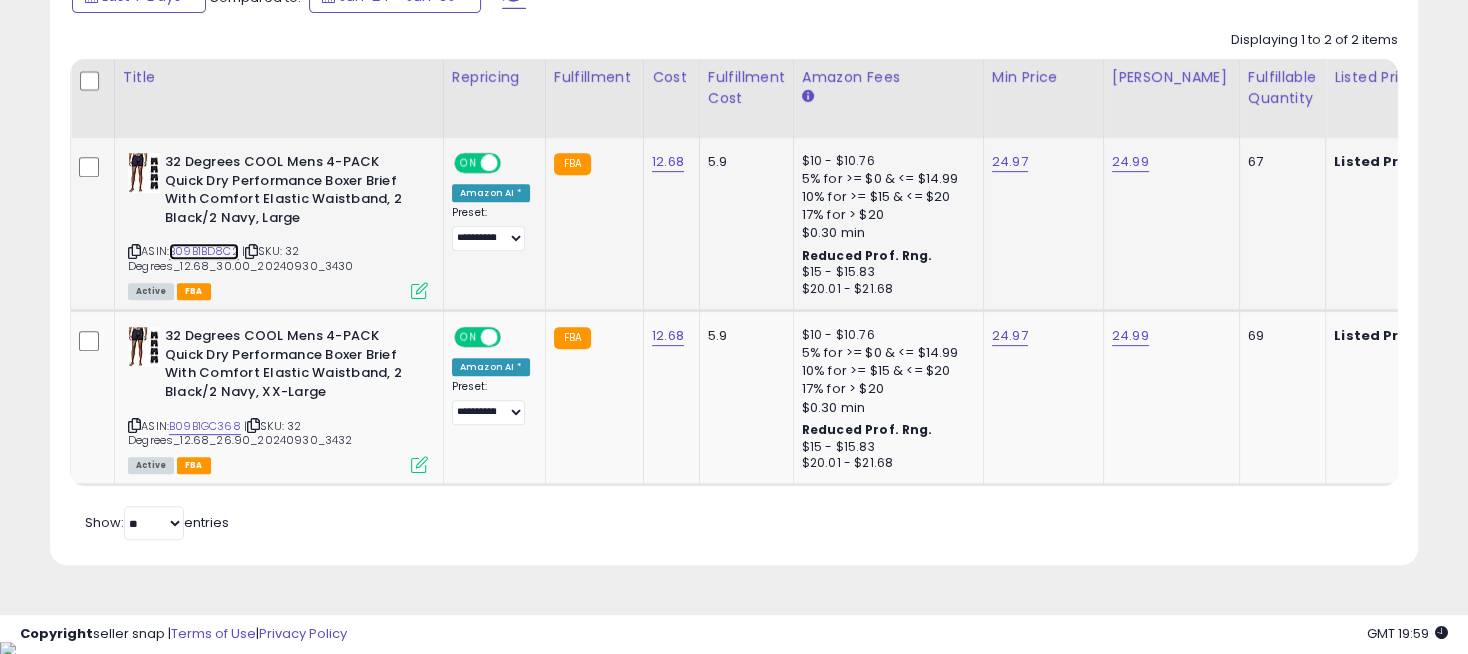 click on "B09B1BD8C2" at bounding box center (204, 251) 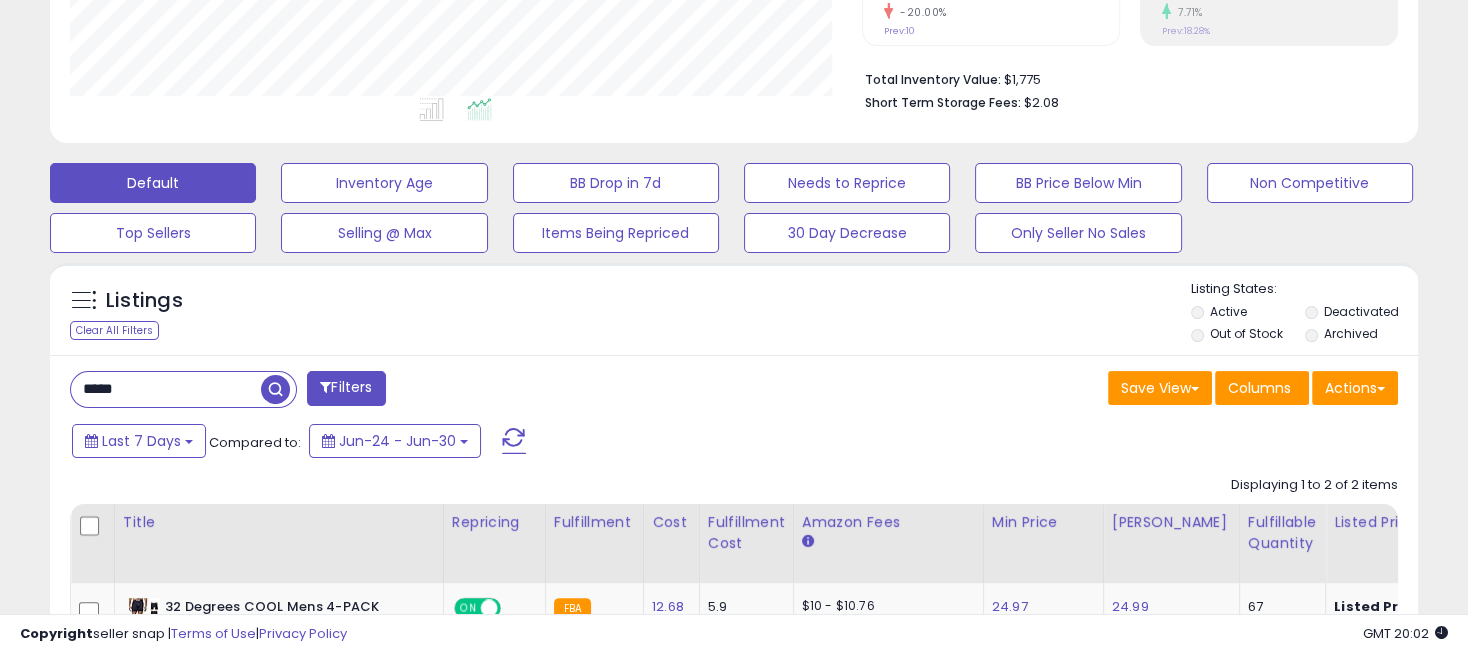 click on "*****" at bounding box center [166, 389] 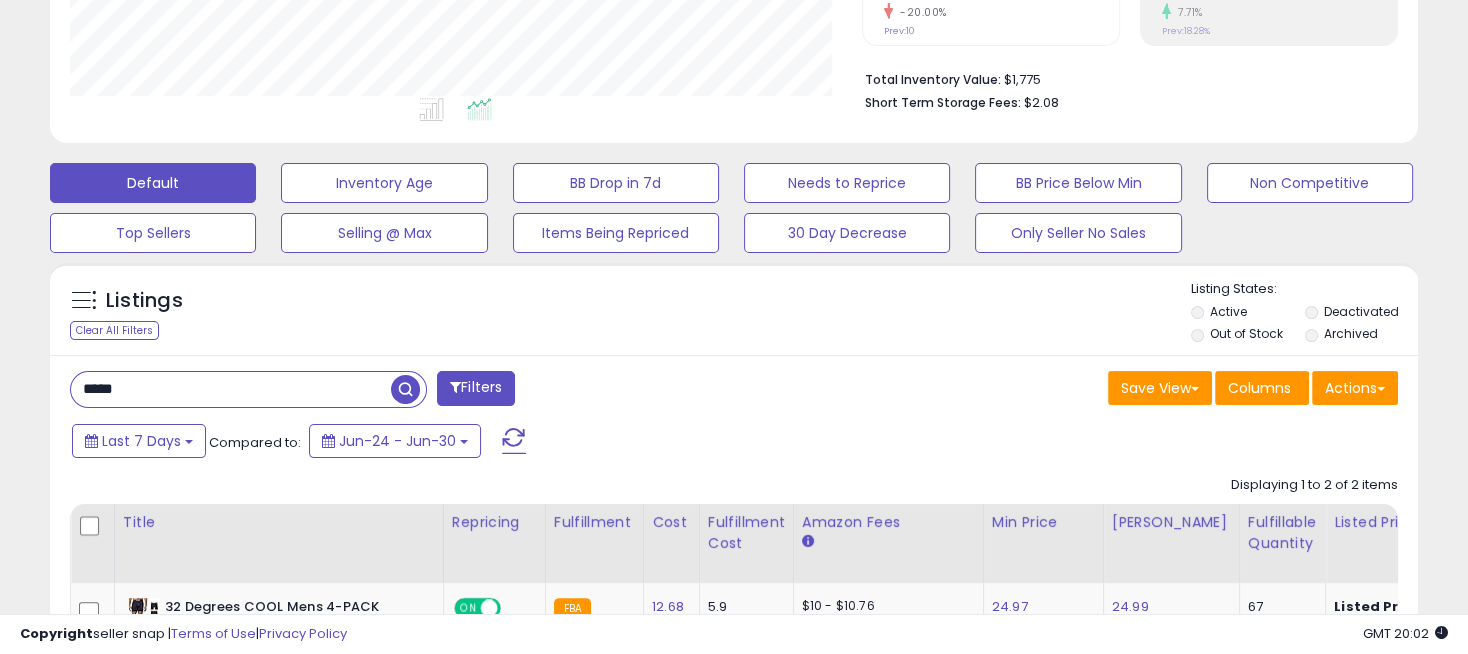 click on "*****" at bounding box center [231, 389] 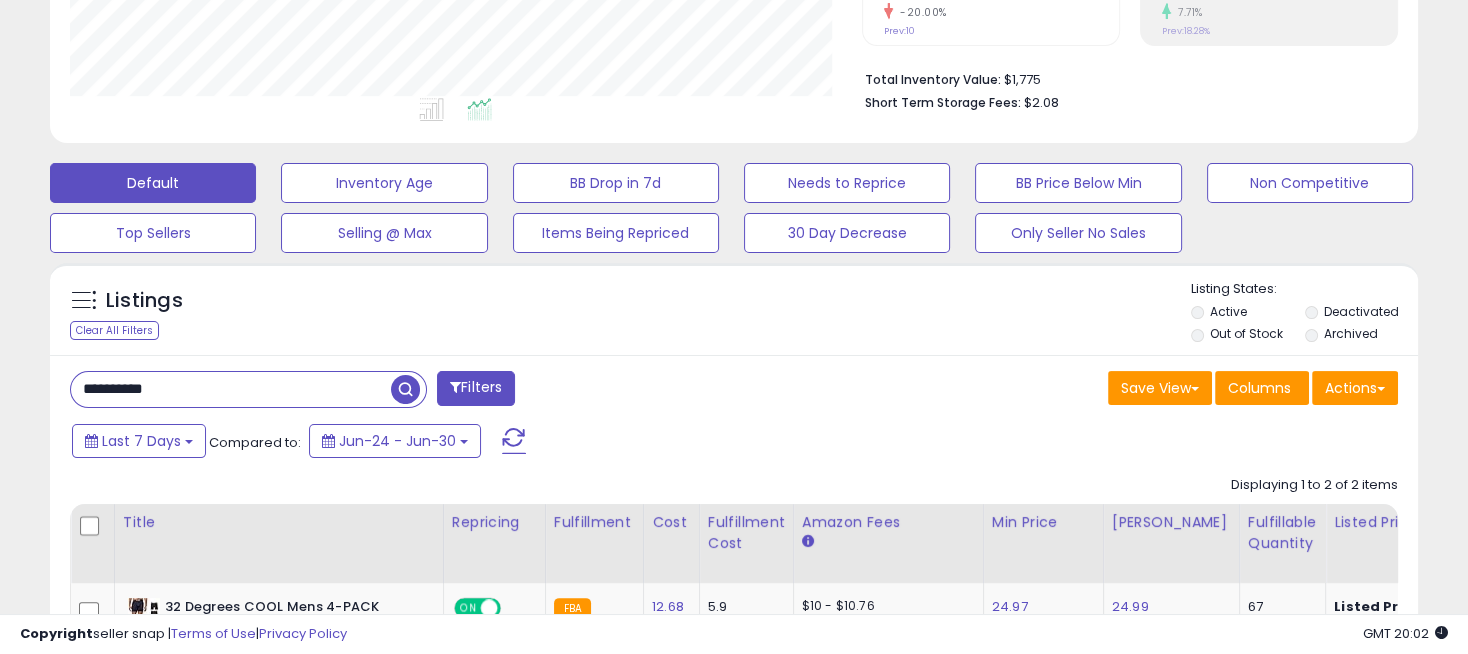 type on "**********" 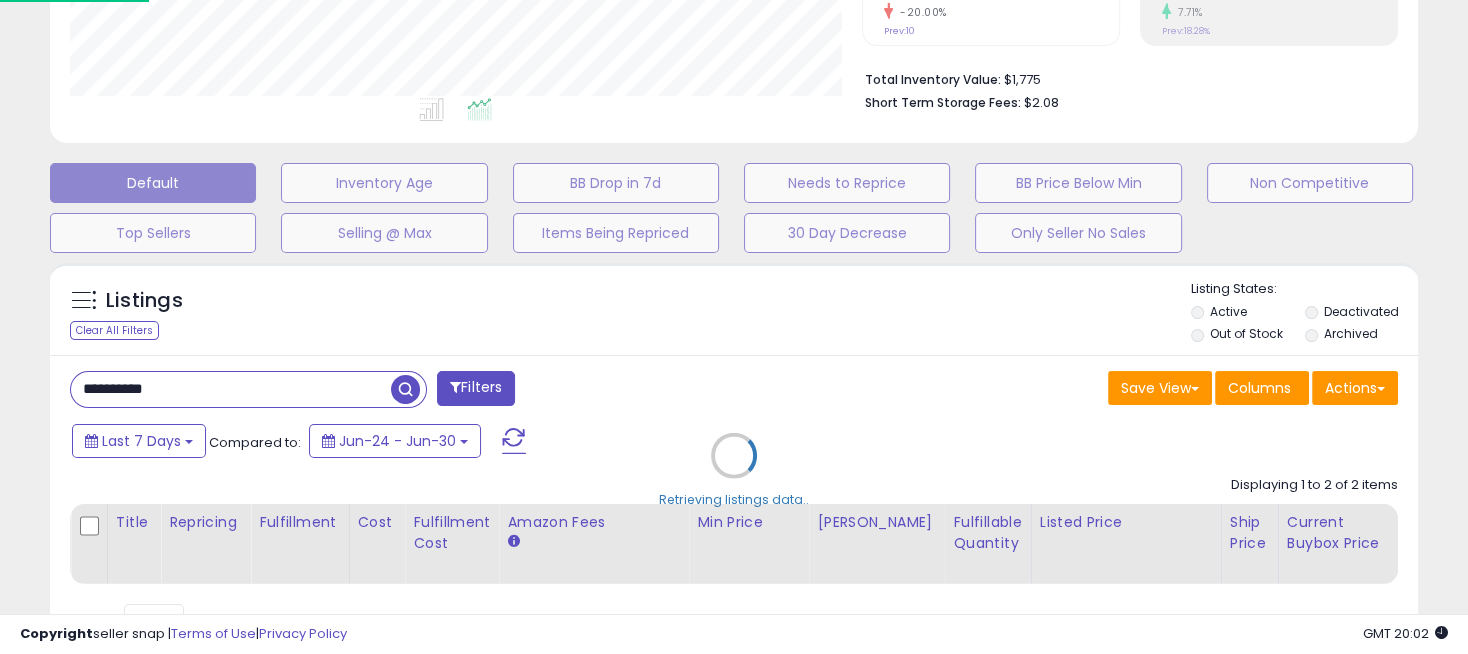 scroll, scrollTop: 999590, scrollLeft: 999198, axis: both 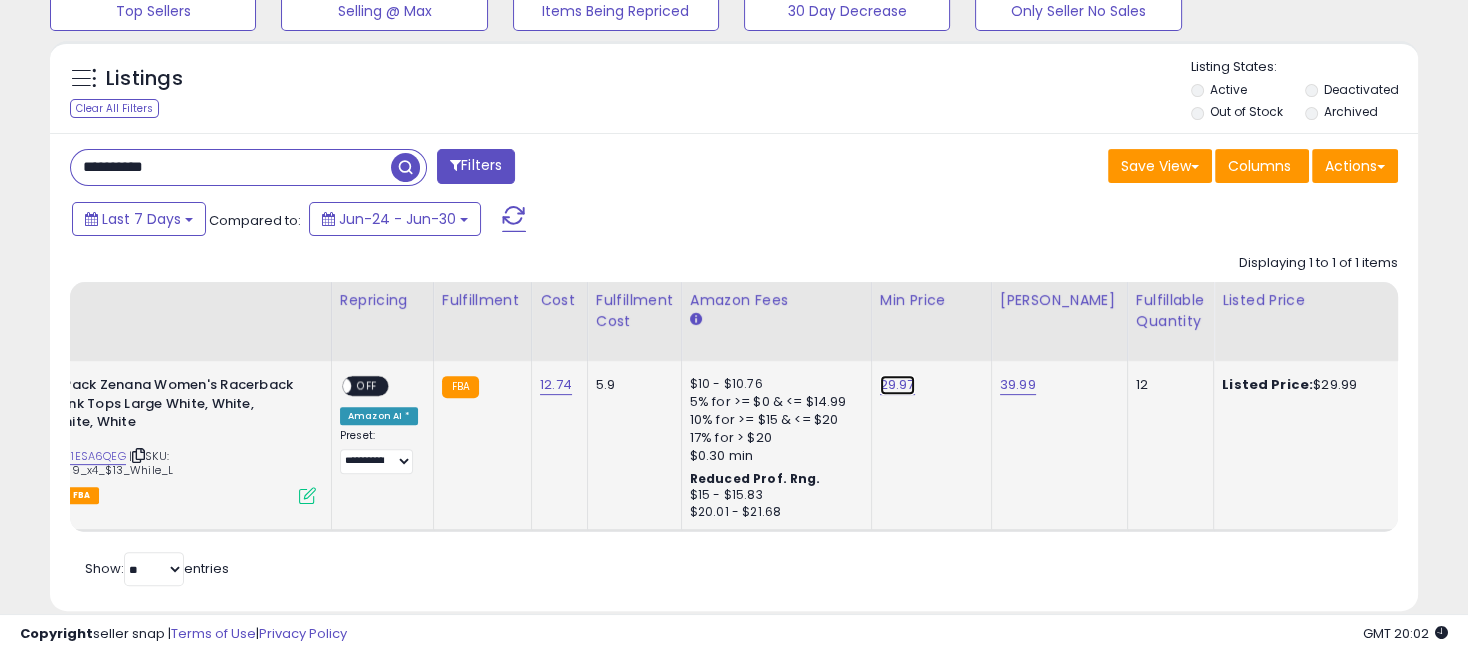 click on "29.97" at bounding box center (897, 385) 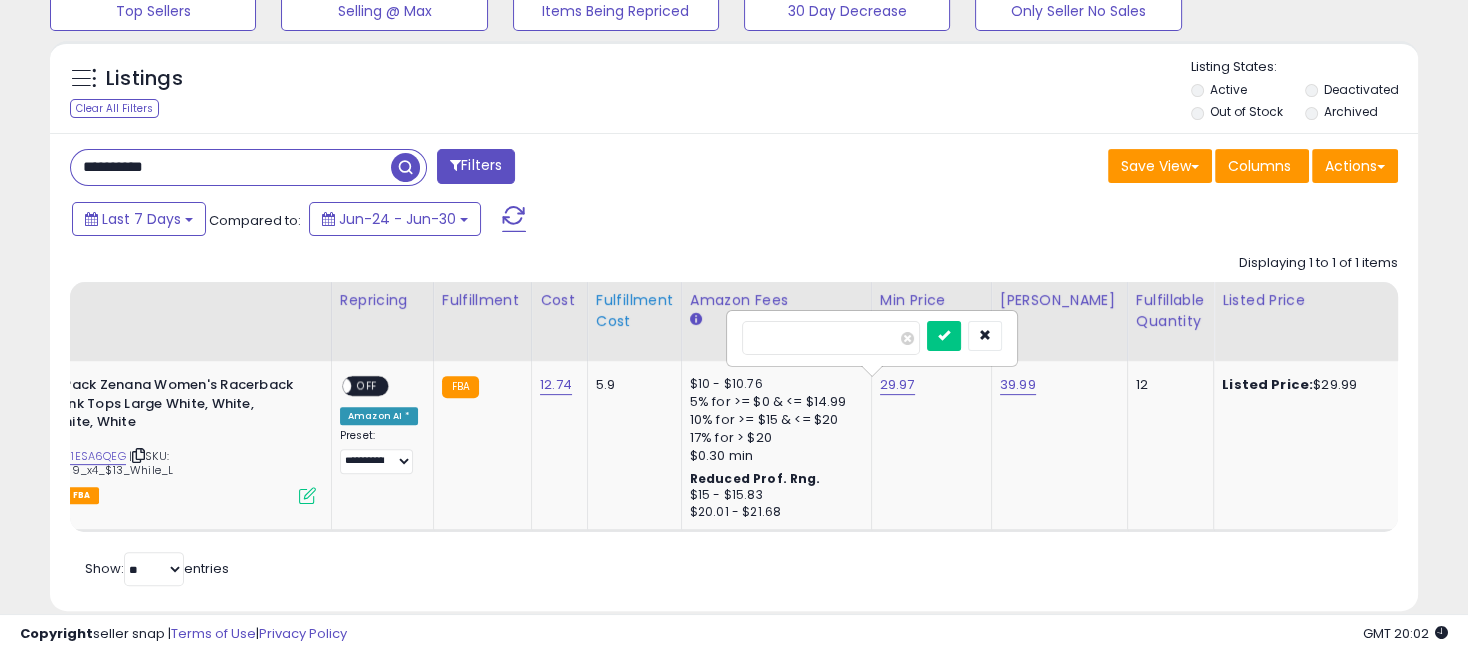 drag, startPoint x: 834, startPoint y: 327, endPoint x: 617, endPoint y: 320, distance: 217.11287 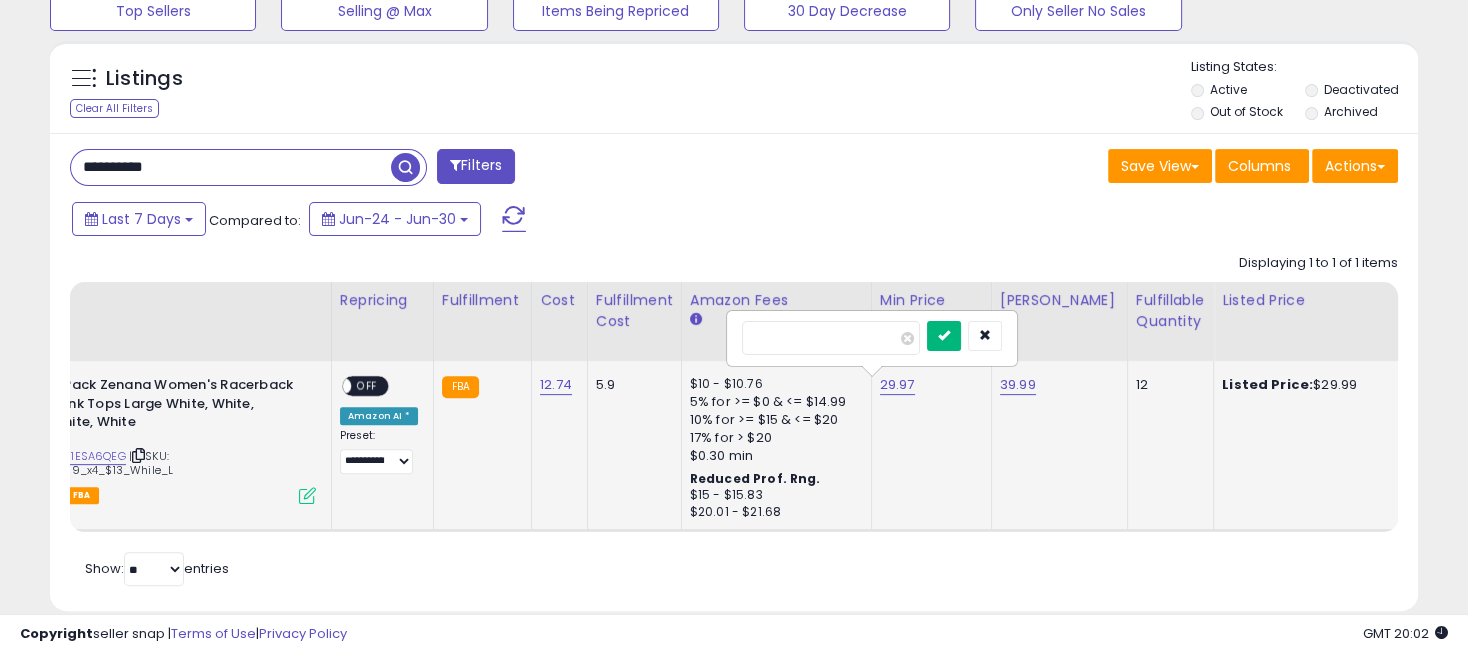 type on "*****" 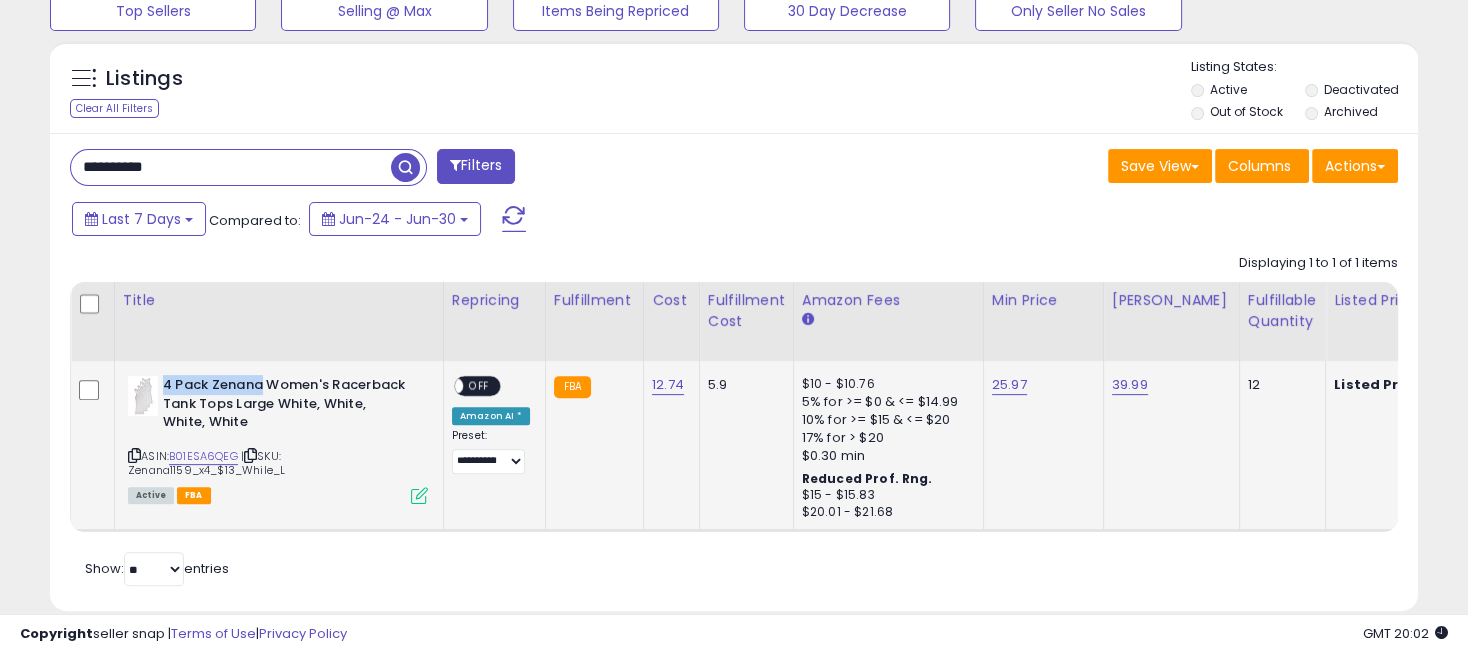 drag, startPoint x: 263, startPoint y: 381, endPoint x: 166, endPoint y: 378, distance: 97.04638 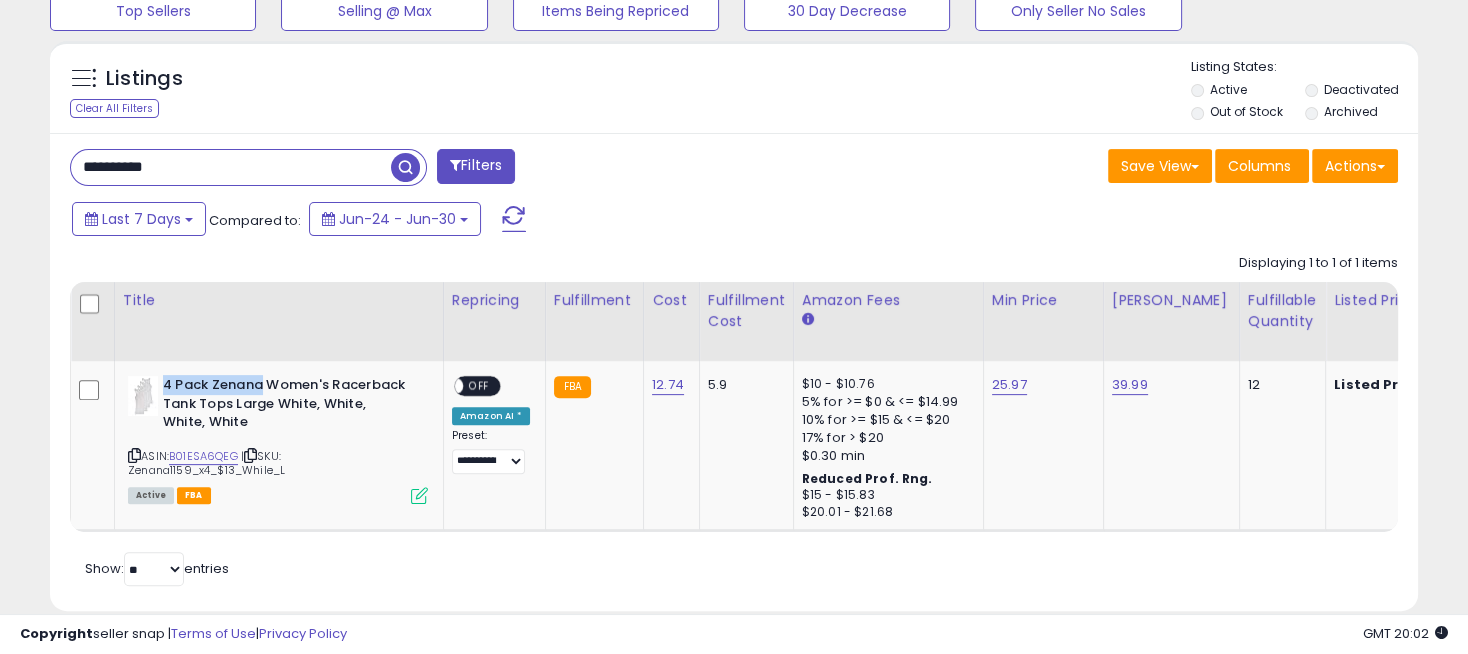 click on "**********" at bounding box center [231, 167] 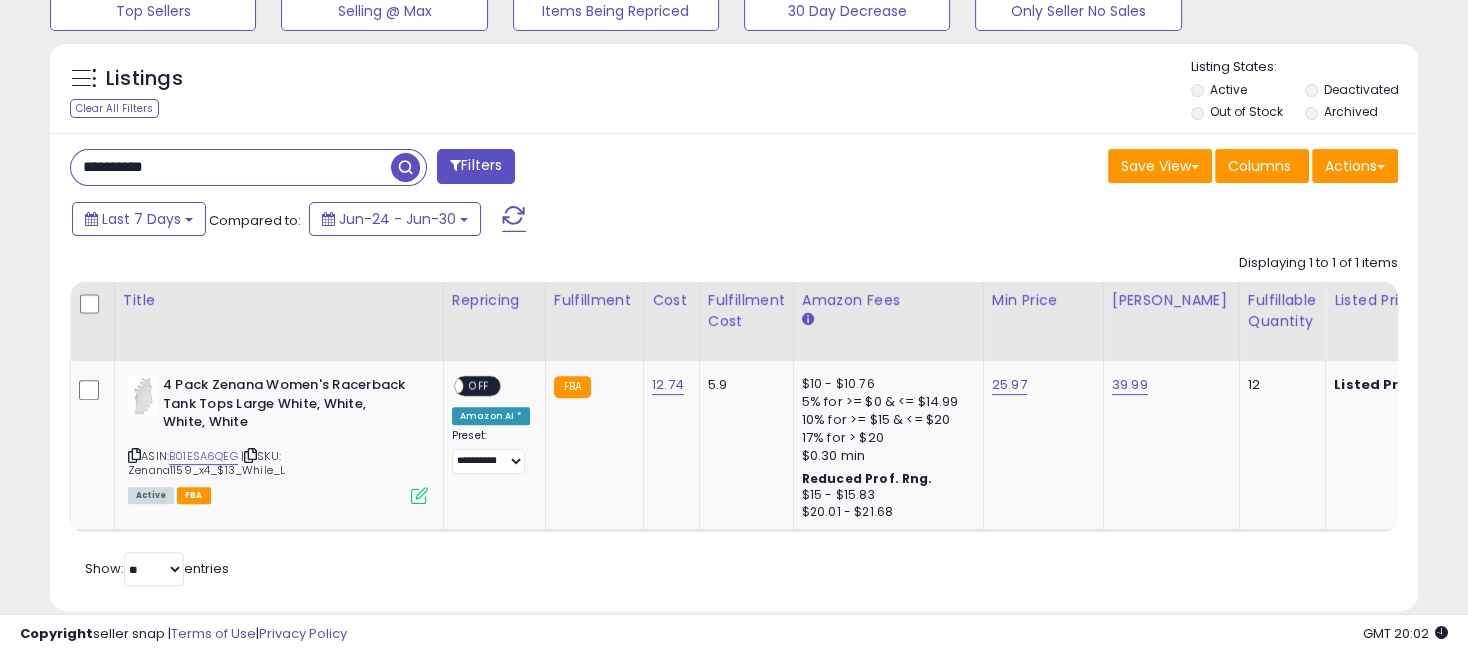 click on "**********" at bounding box center (231, 167) 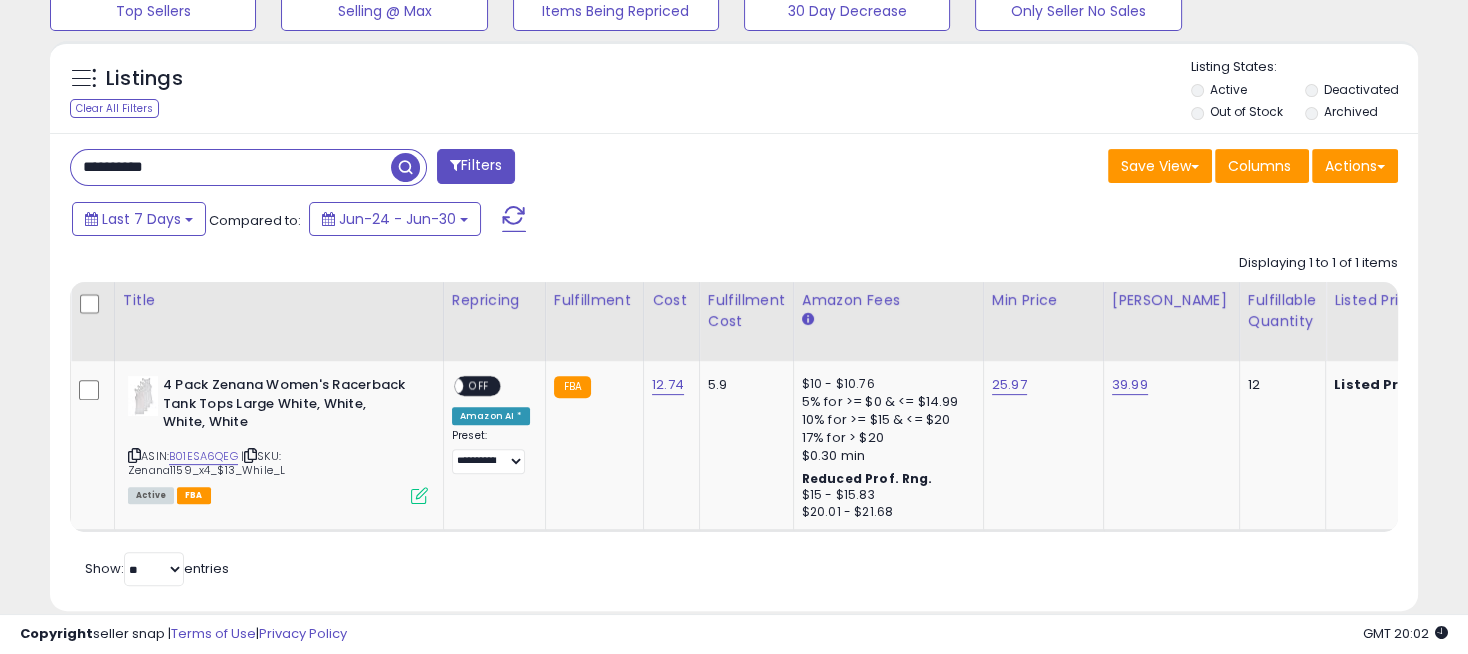 paste on "***" 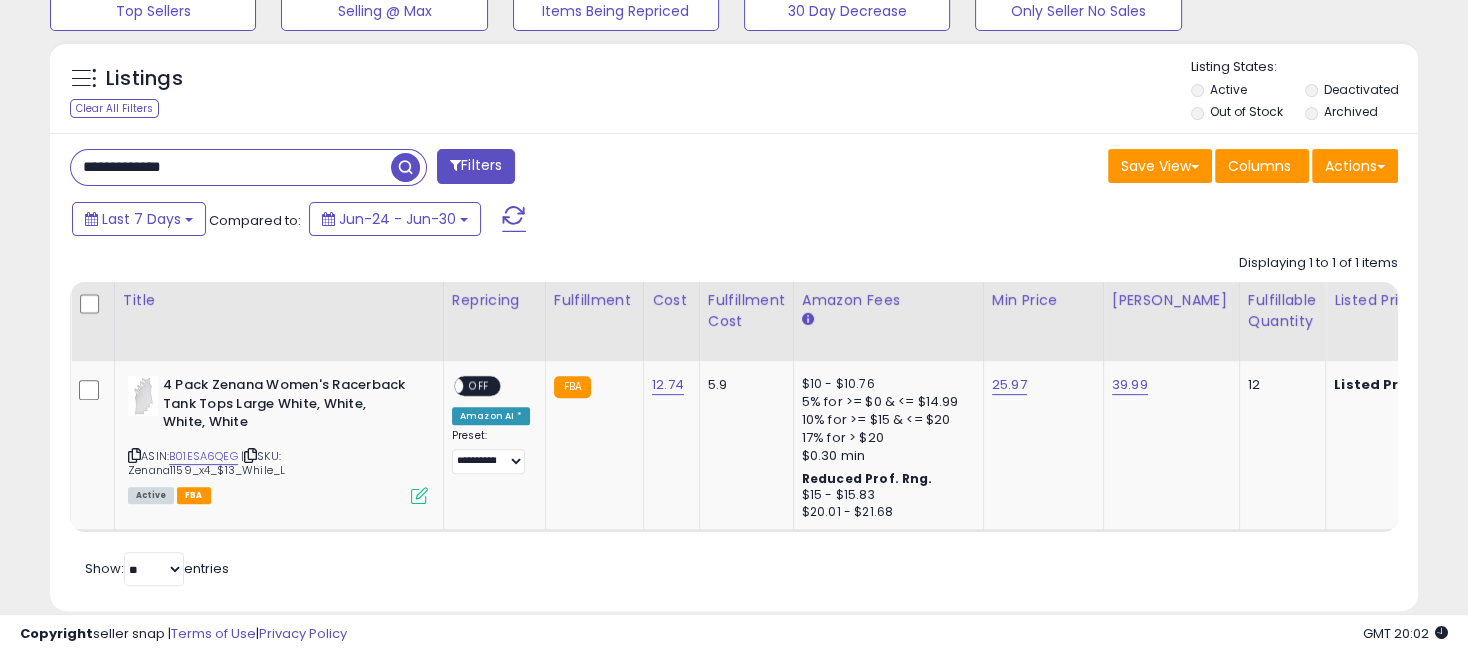 type on "**********" 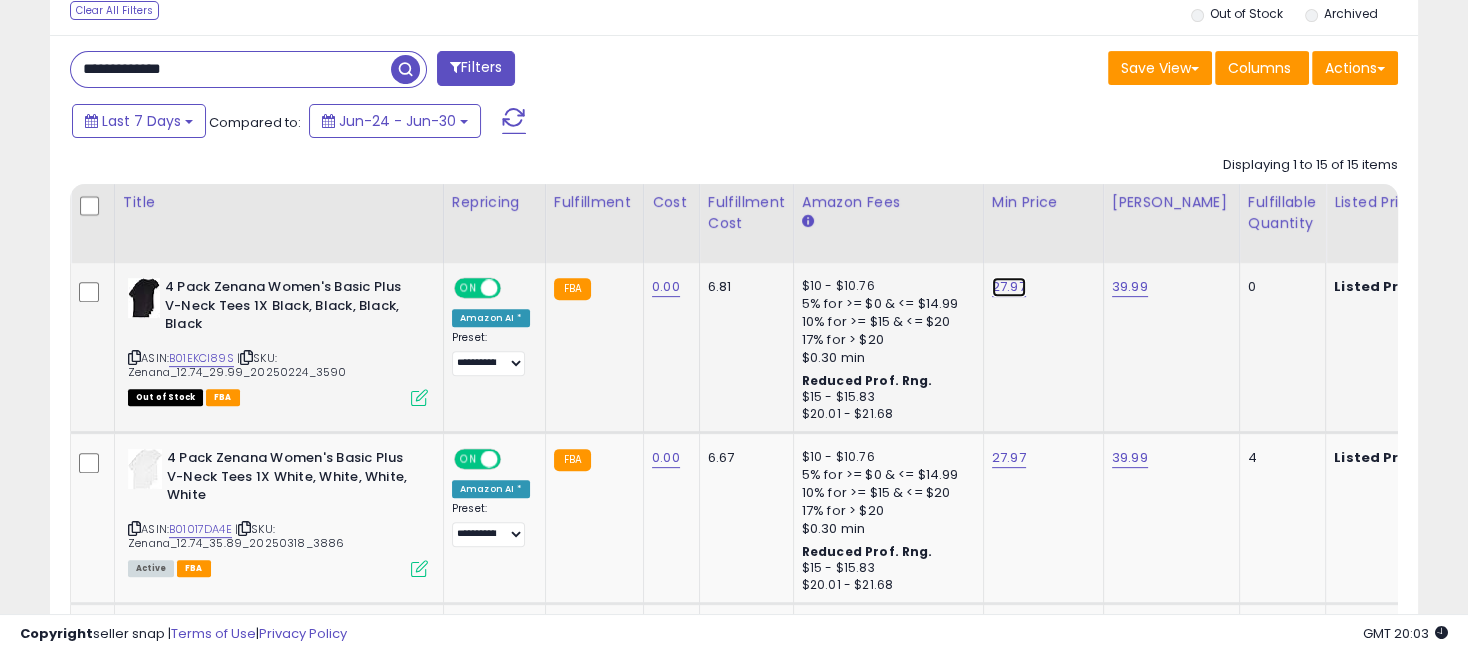 click on "27.97" at bounding box center [1009, 287] 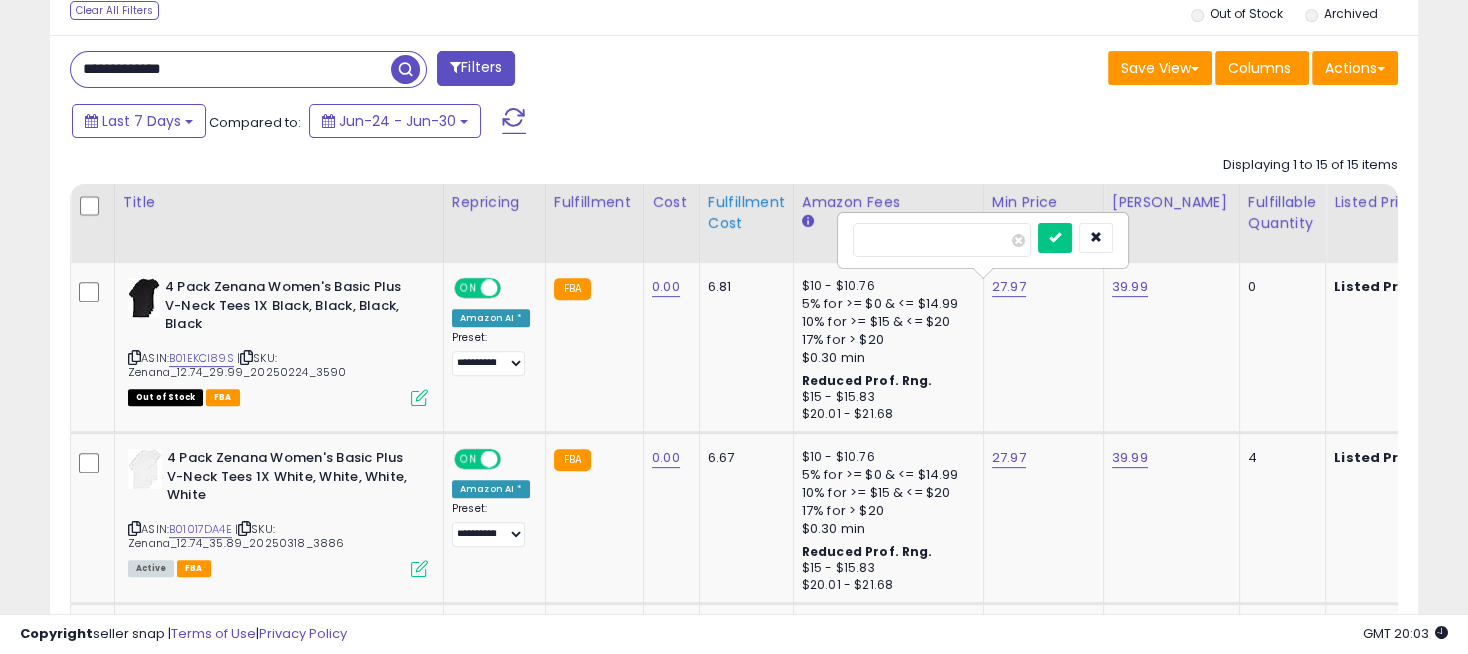 drag, startPoint x: 928, startPoint y: 236, endPoint x: 761, endPoint y: 232, distance: 167.0479 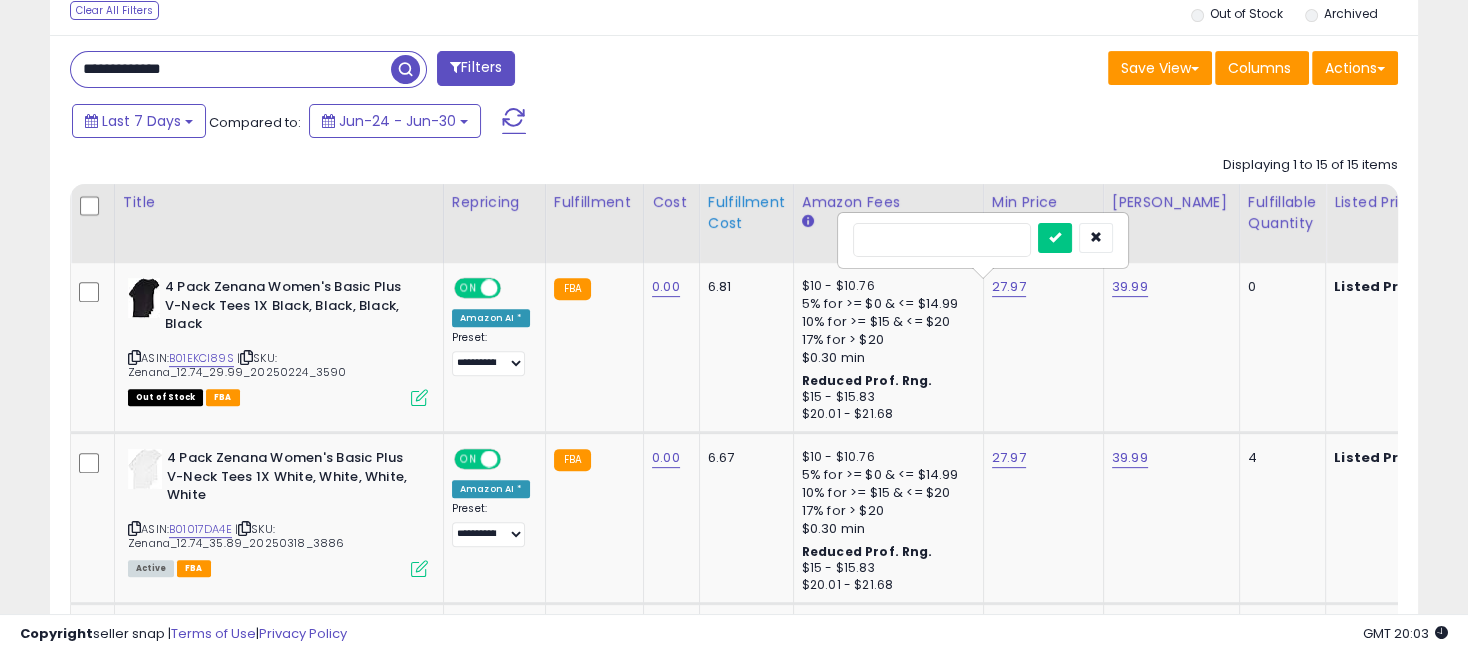 type on "*****" 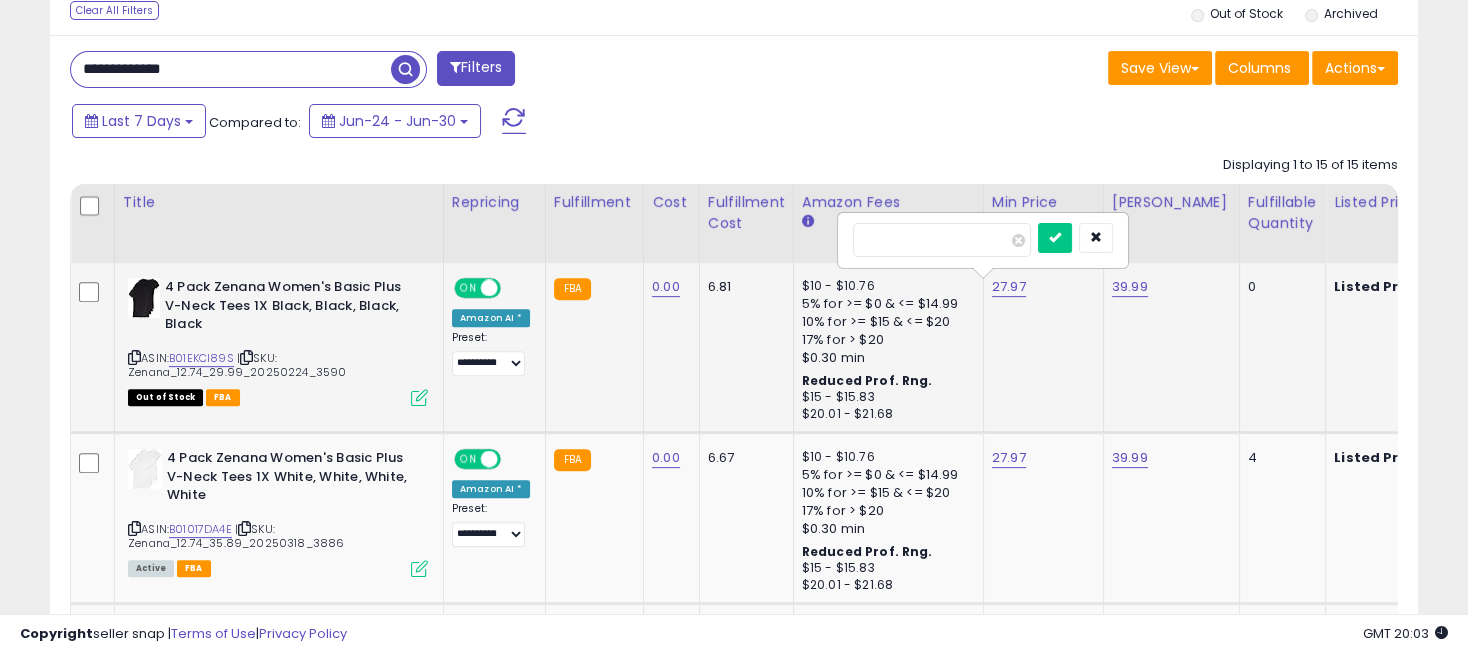 click on "*****" at bounding box center (942, 240) 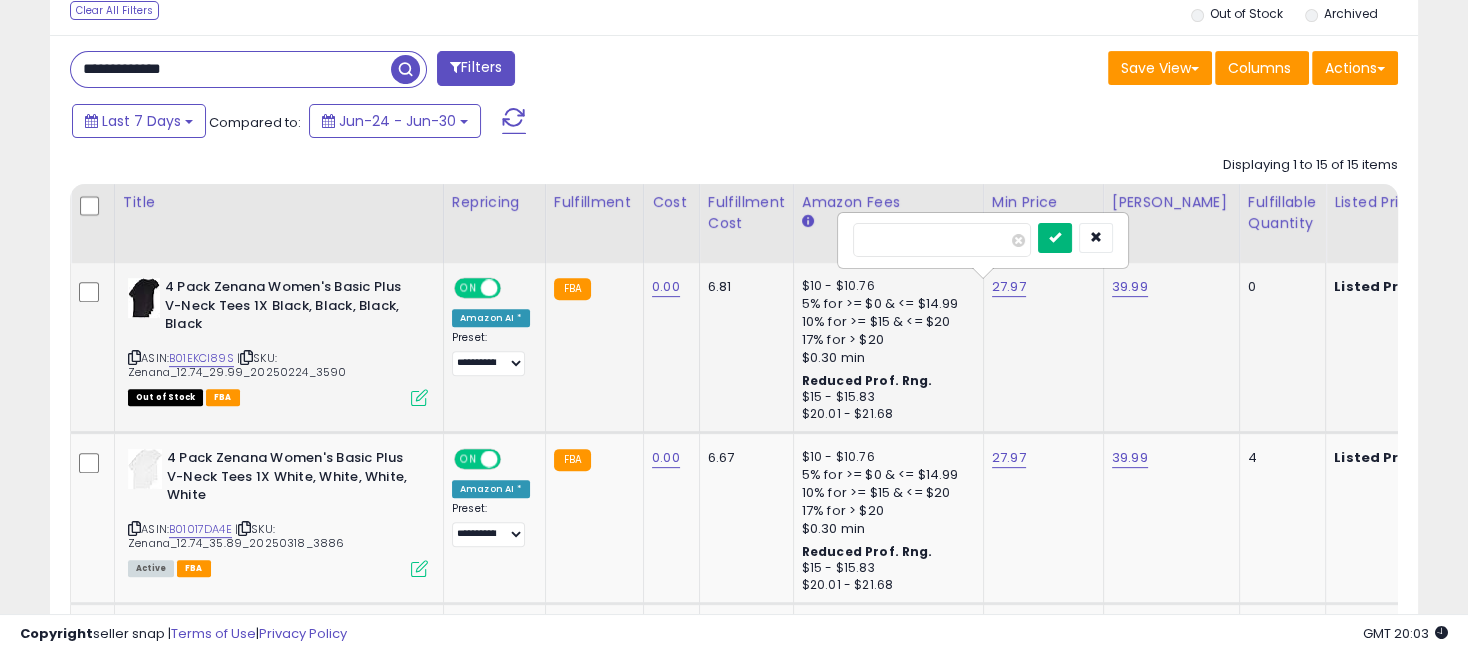 click at bounding box center (1055, 237) 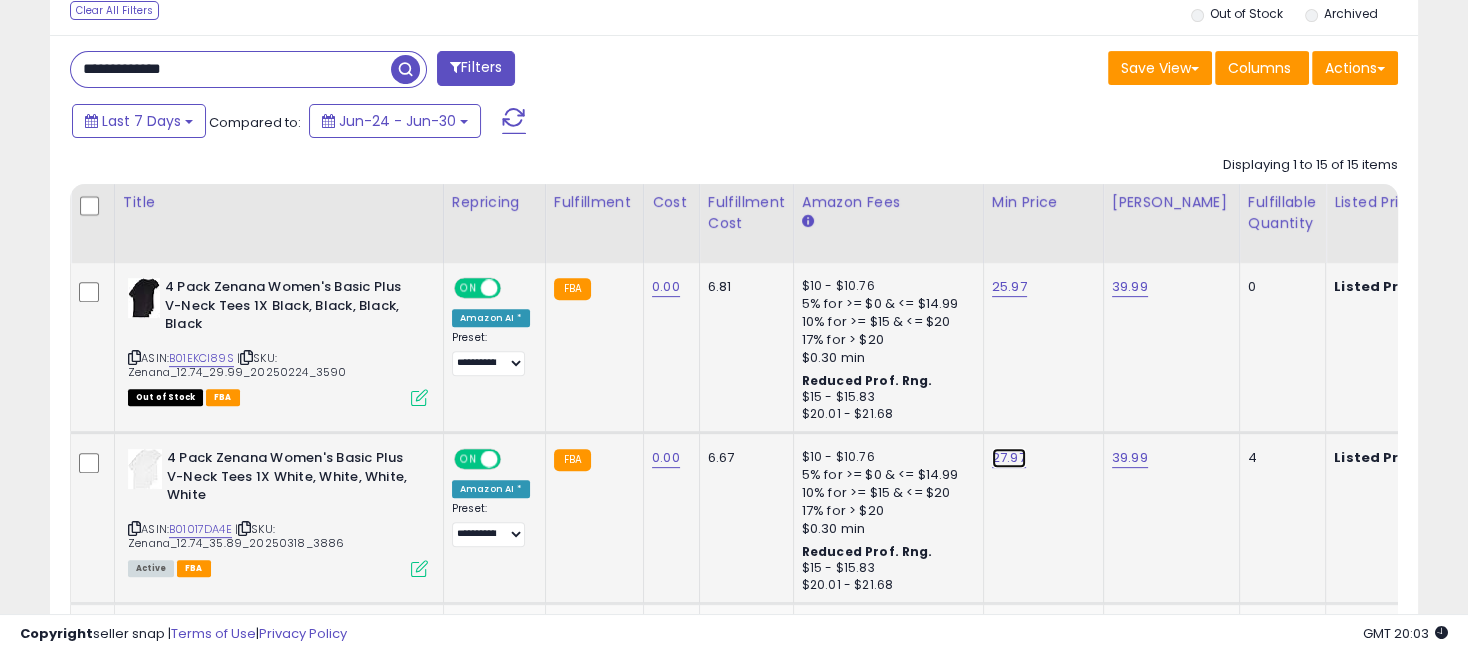 click on "27.97" at bounding box center [1009, 287] 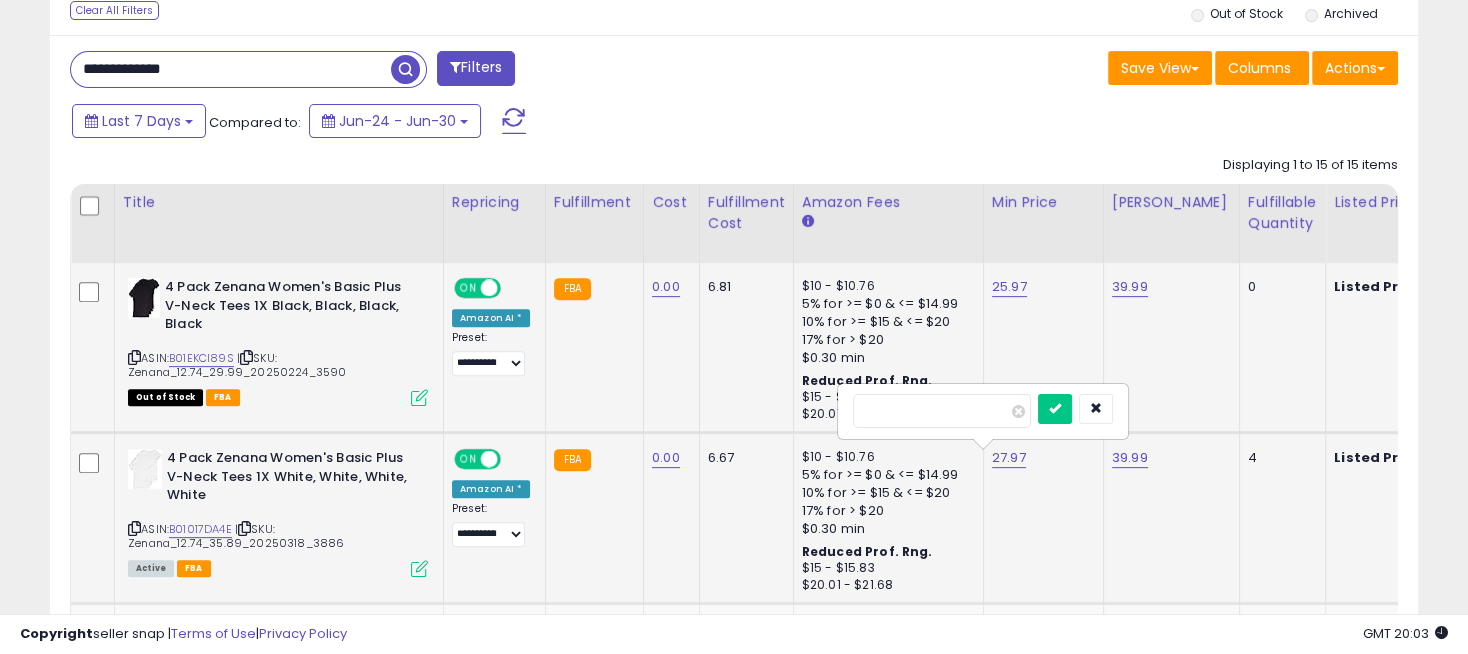 click on "*****" at bounding box center [942, 411] 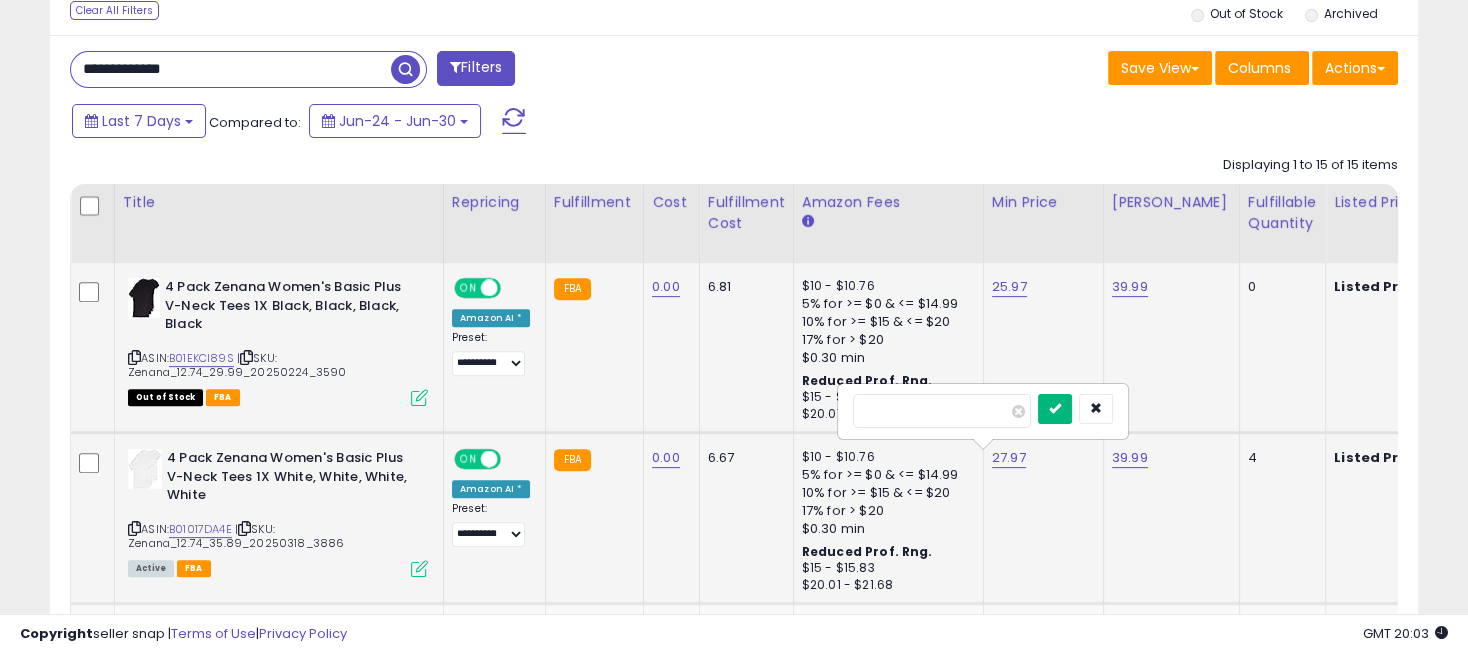 click at bounding box center (1055, 409) 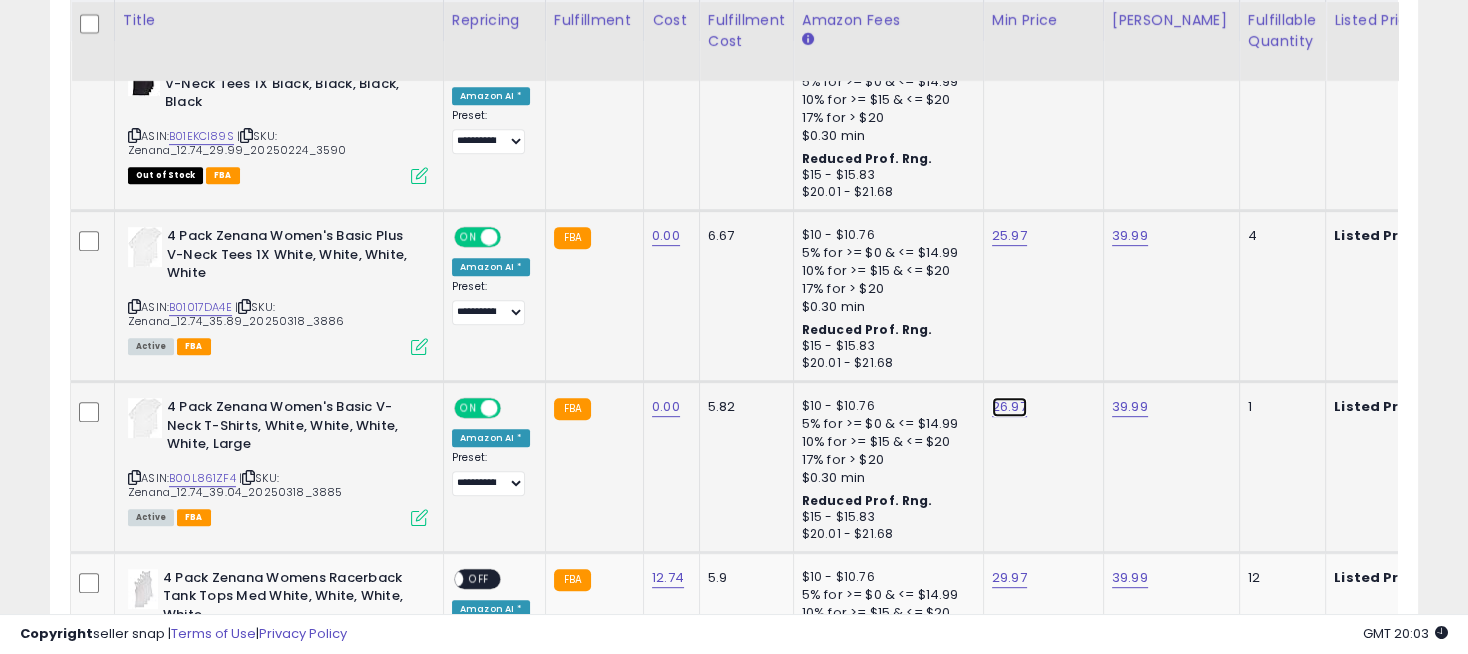 click on "26.97" at bounding box center [1009, 65] 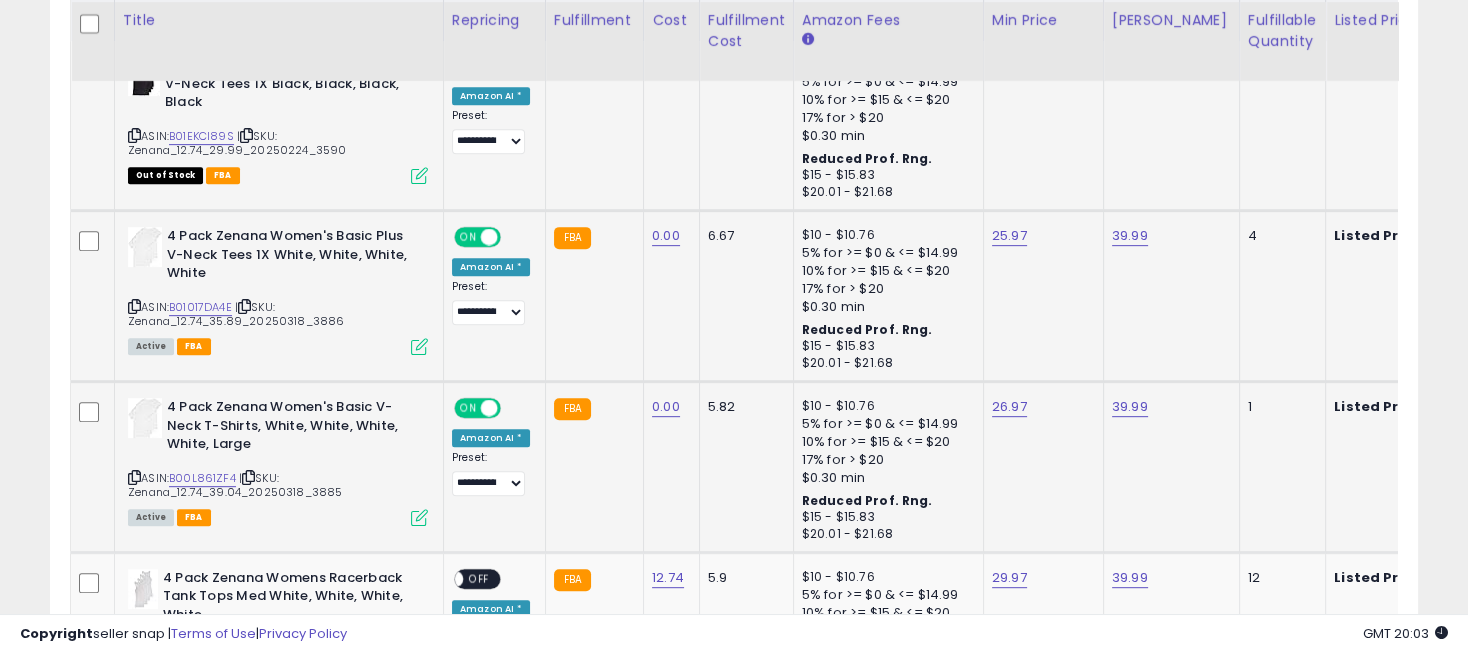 click on "26.97" at bounding box center [1009, 65] 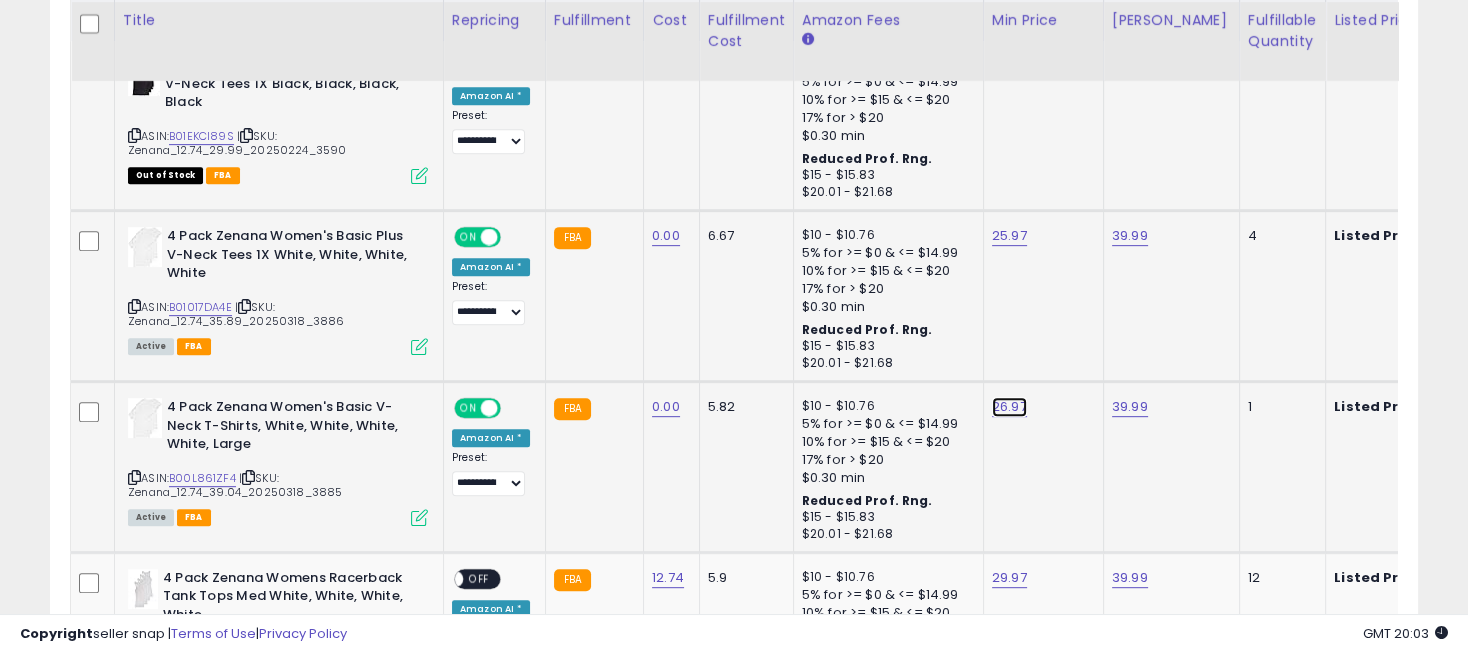 click on "26.97" at bounding box center (1009, 65) 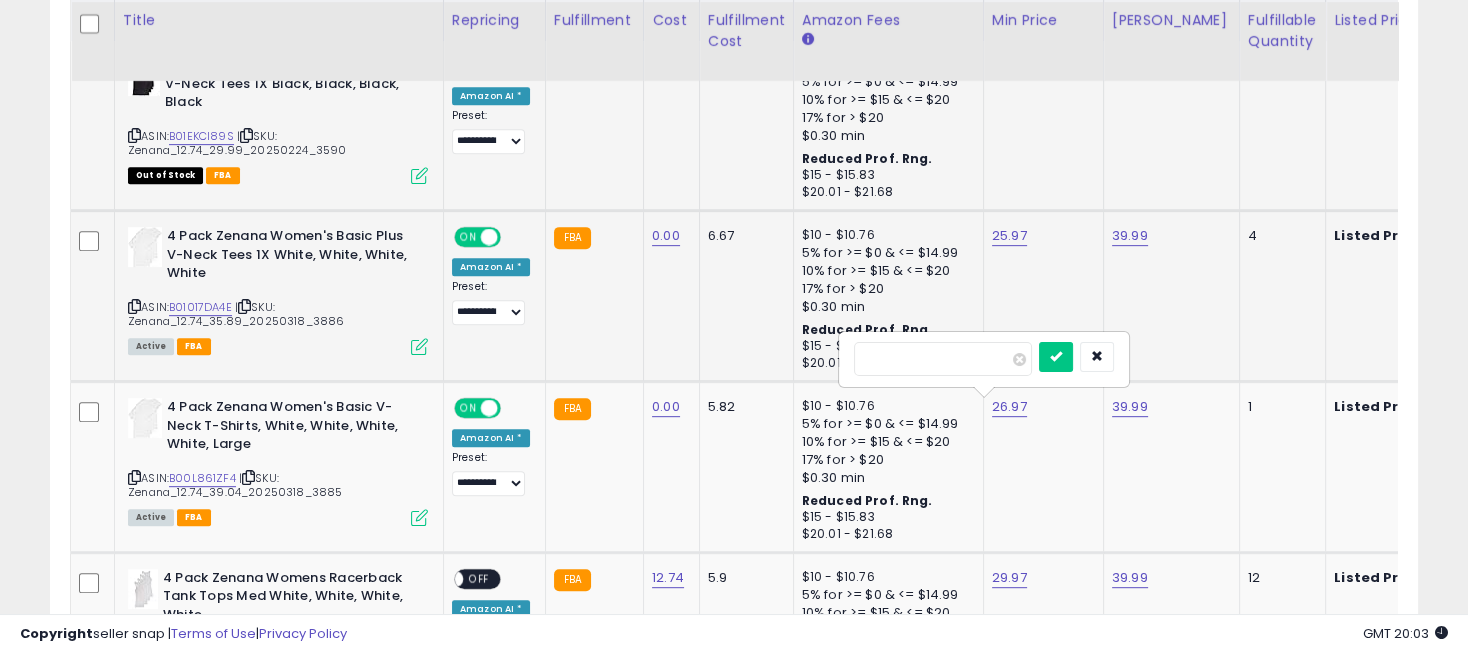 drag, startPoint x: 962, startPoint y: 351, endPoint x: 775, endPoint y: 351, distance: 187 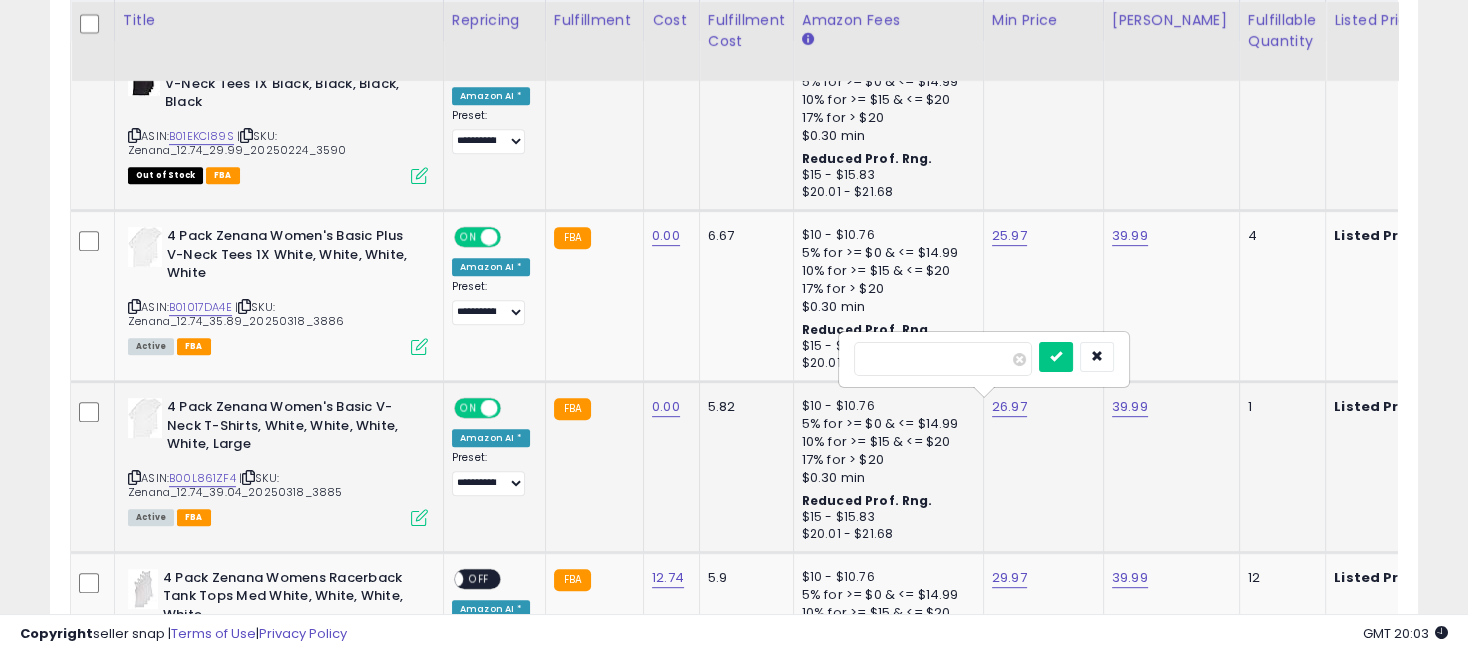 type on "*****" 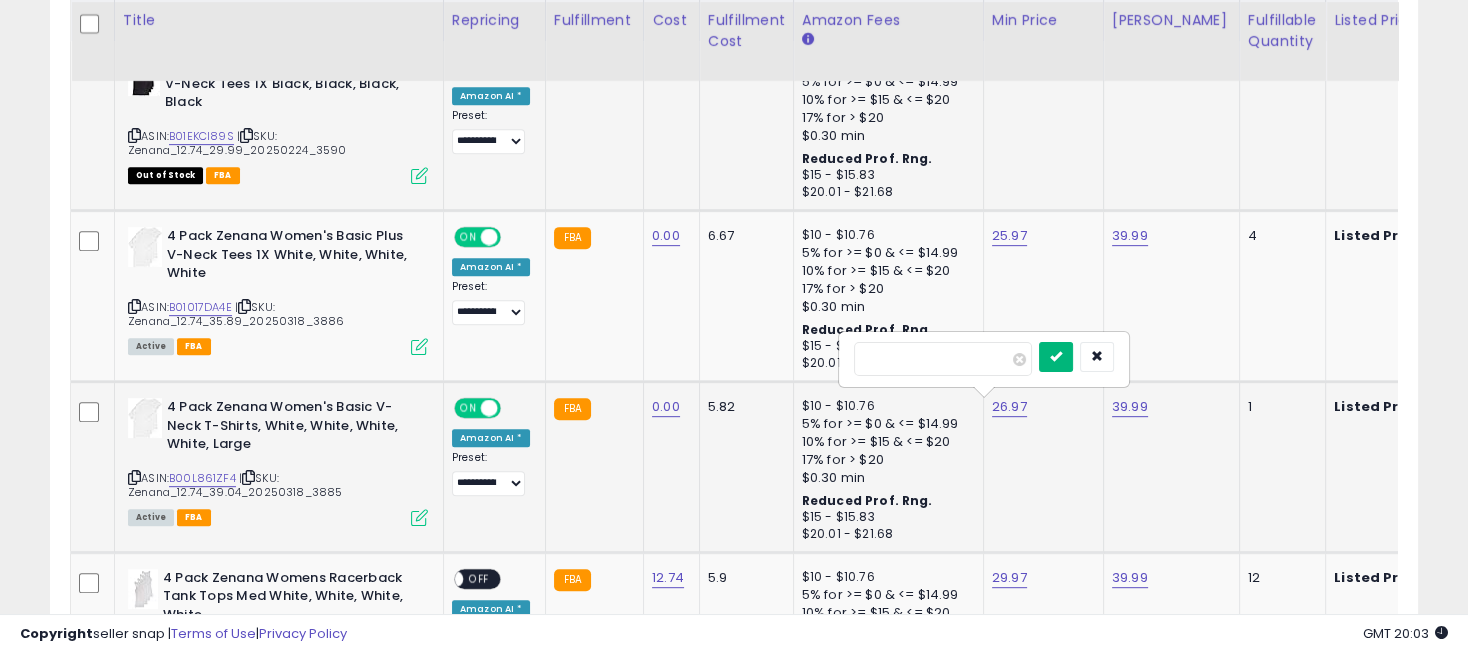 click at bounding box center [1056, 356] 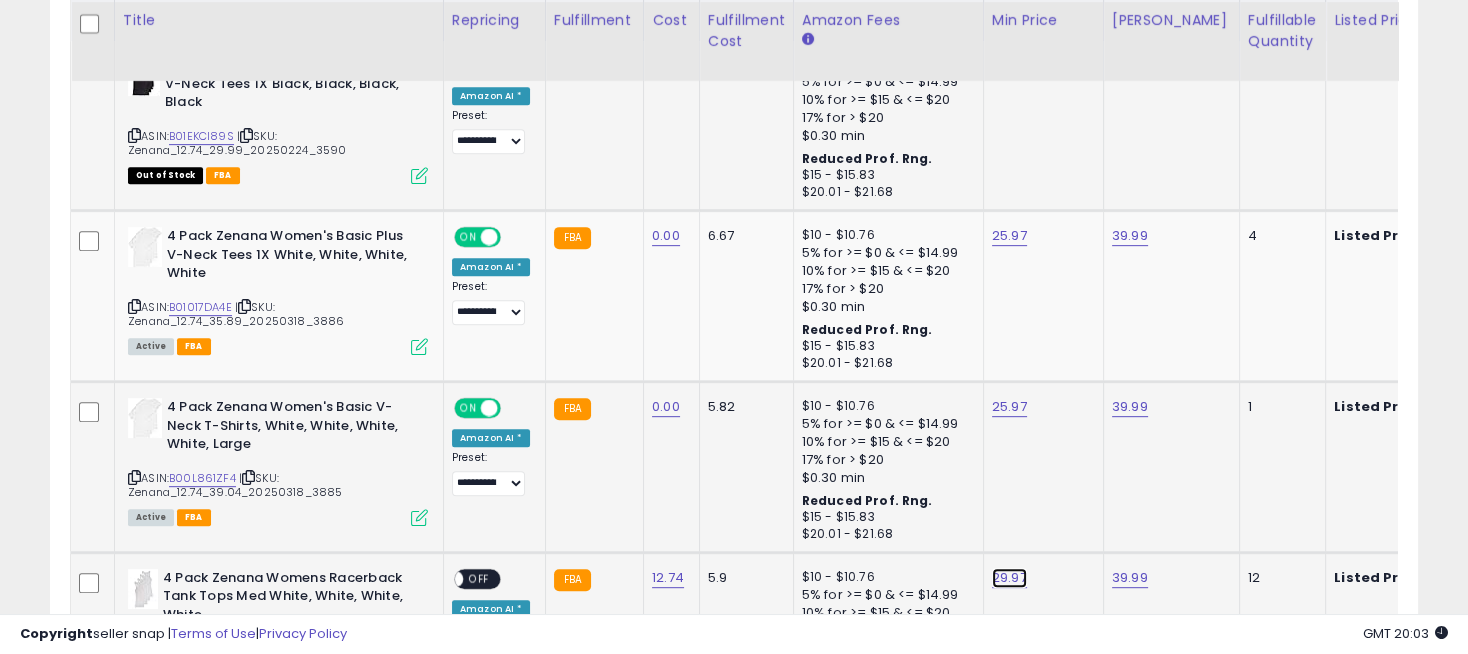 click on "29.97" at bounding box center [1009, 65] 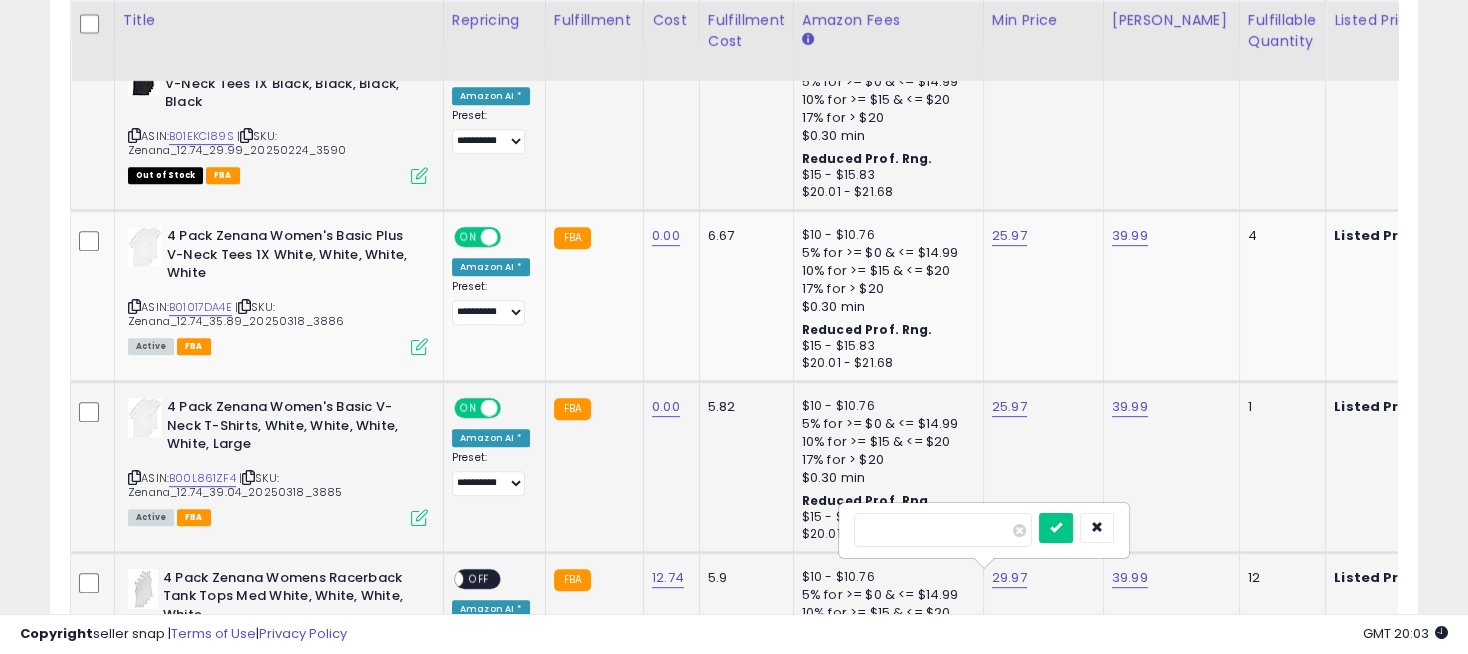 drag, startPoint x: 954, startPoint y: 535, endPoint x: 841, endPoint y: 528, distance: 113.216606 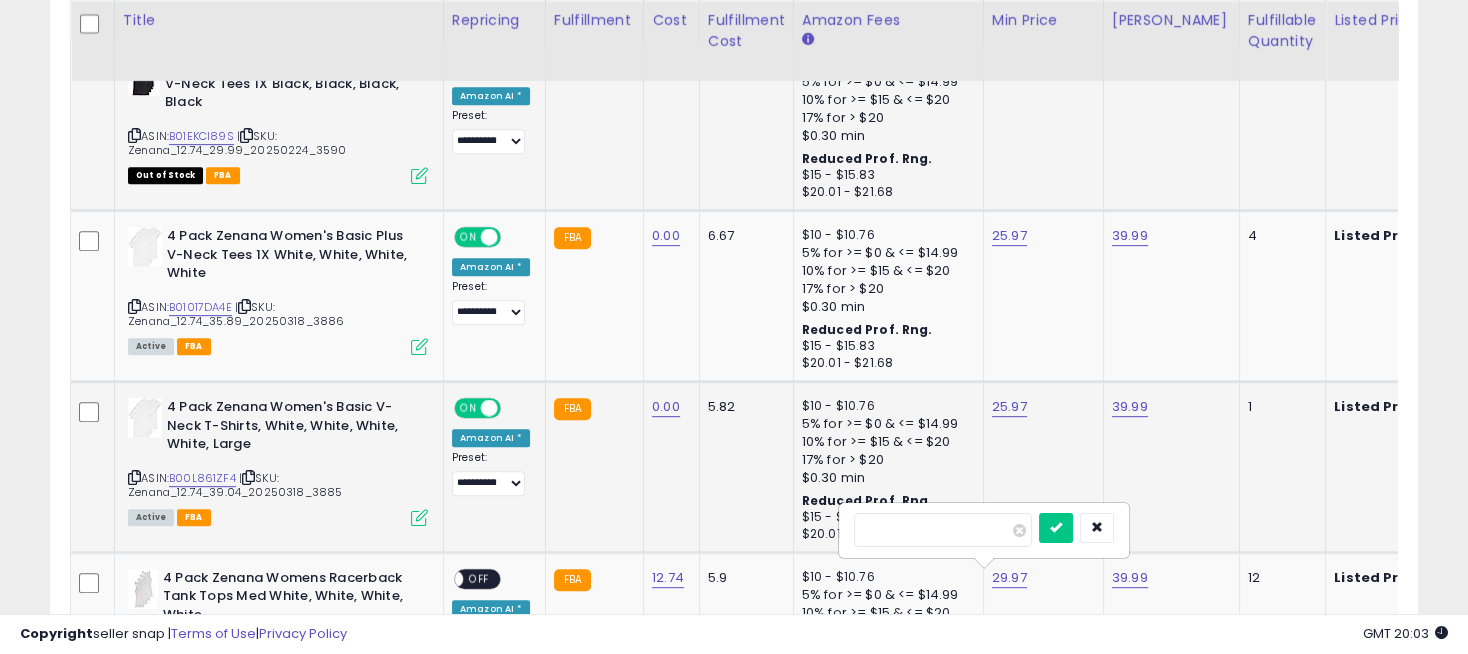 type on "*****" 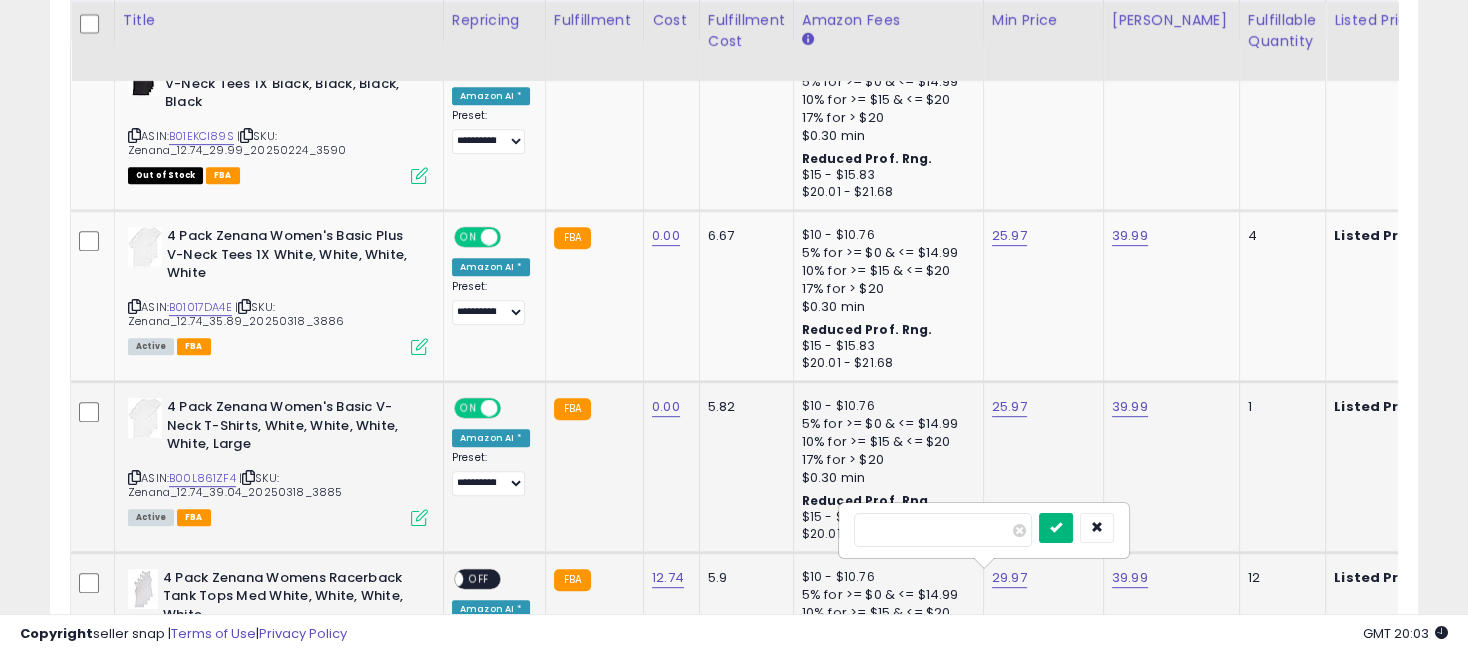 click at bounding box center (1056, 528) 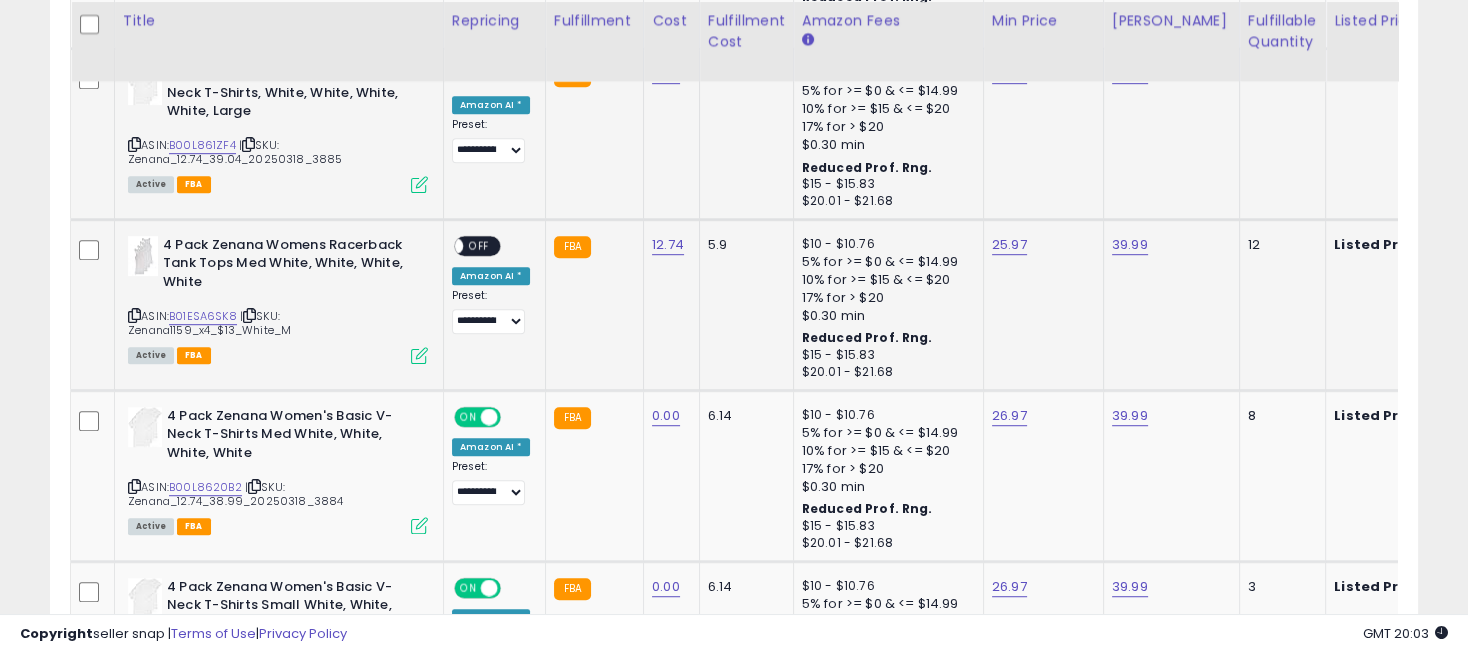 scroll, scrollTop: 1342, scrollLeft: 0, axis: vertical 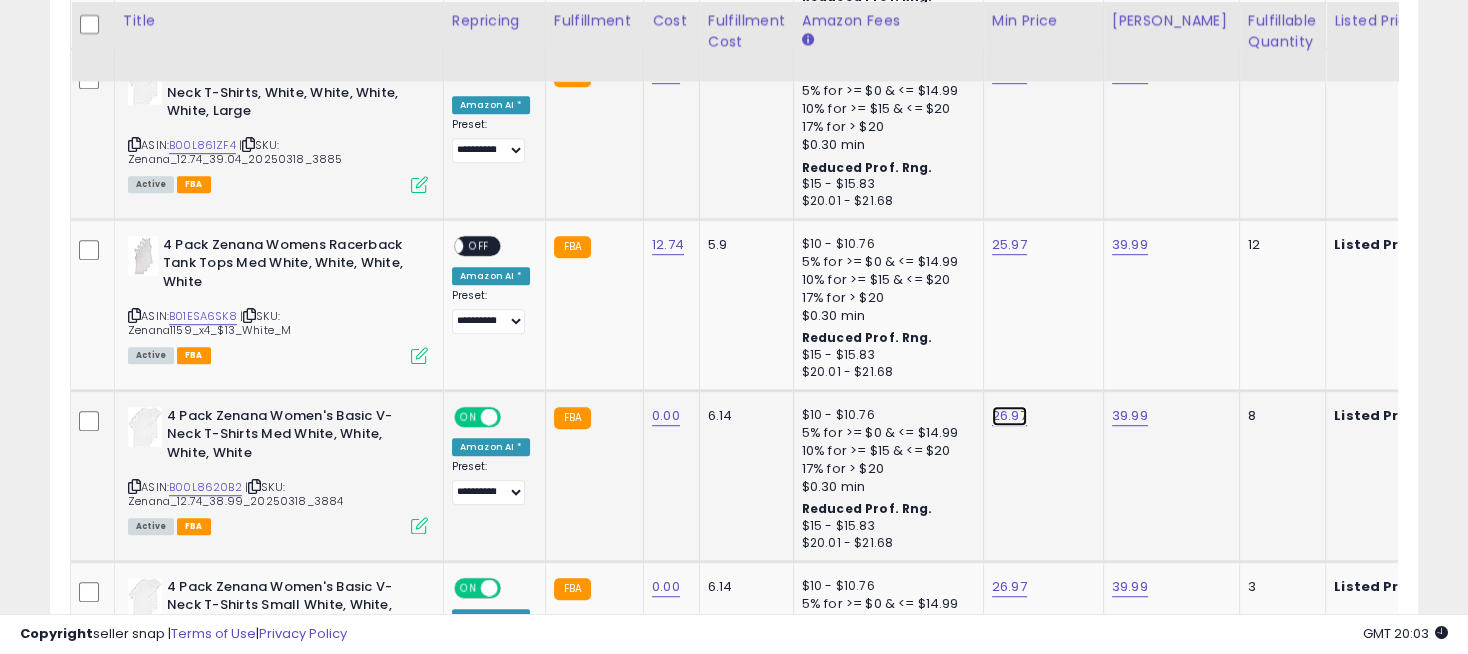 click on "26.97" at bounding box center (1009, -268) 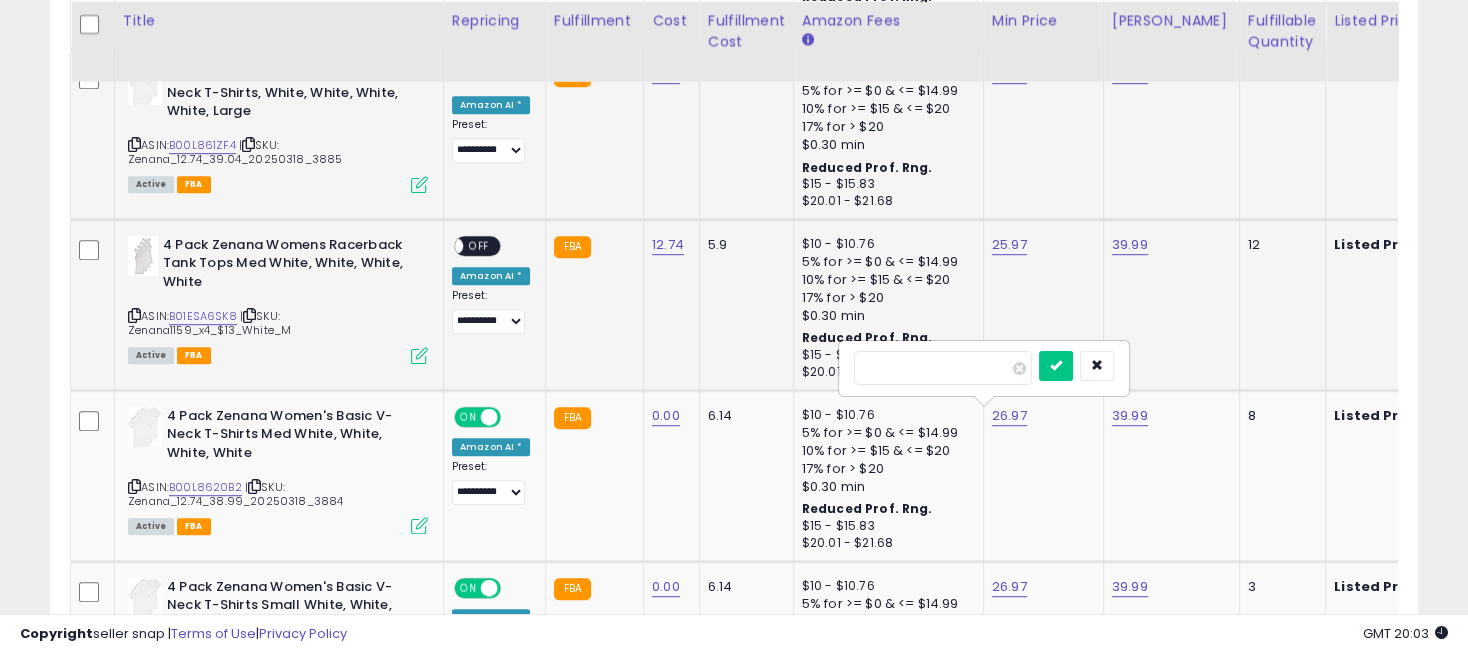 drag, startPoint x: 944, startPoint y: 369, endPoint x: 825, endPoint y: 358, distance: 119.507324 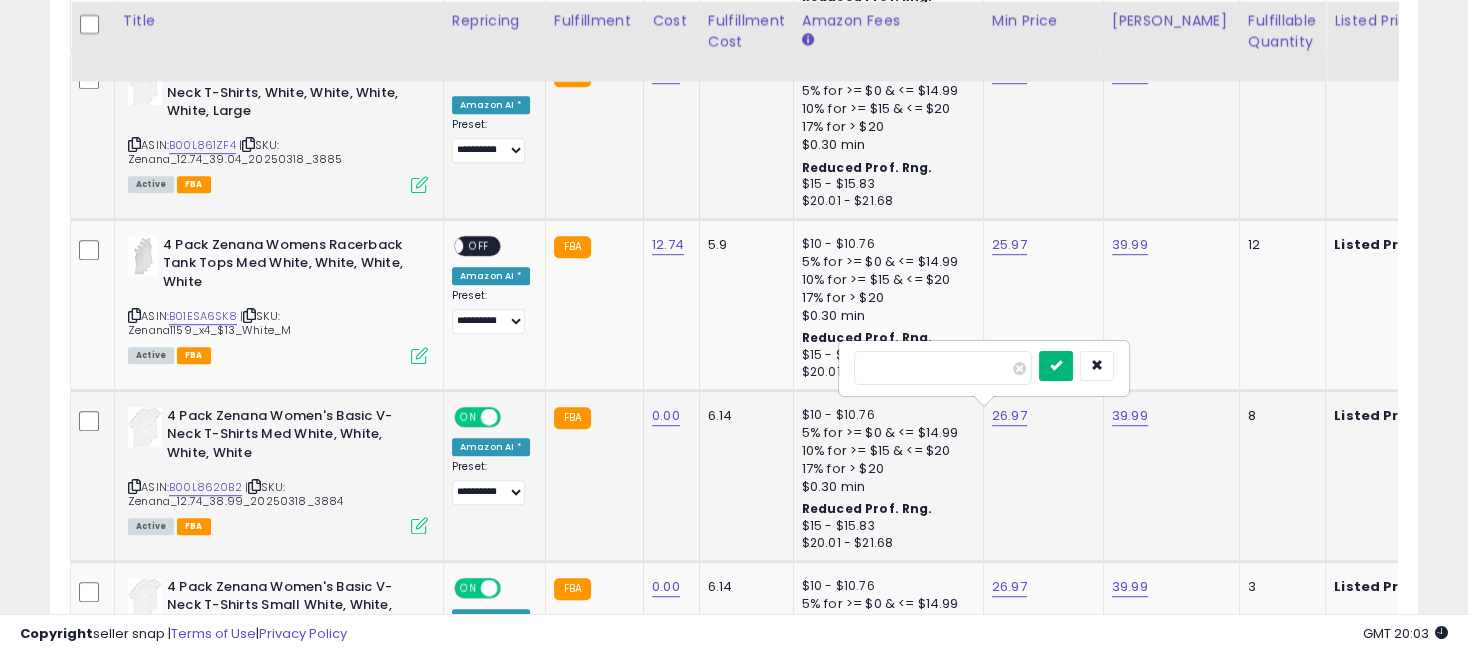 type on "*****" 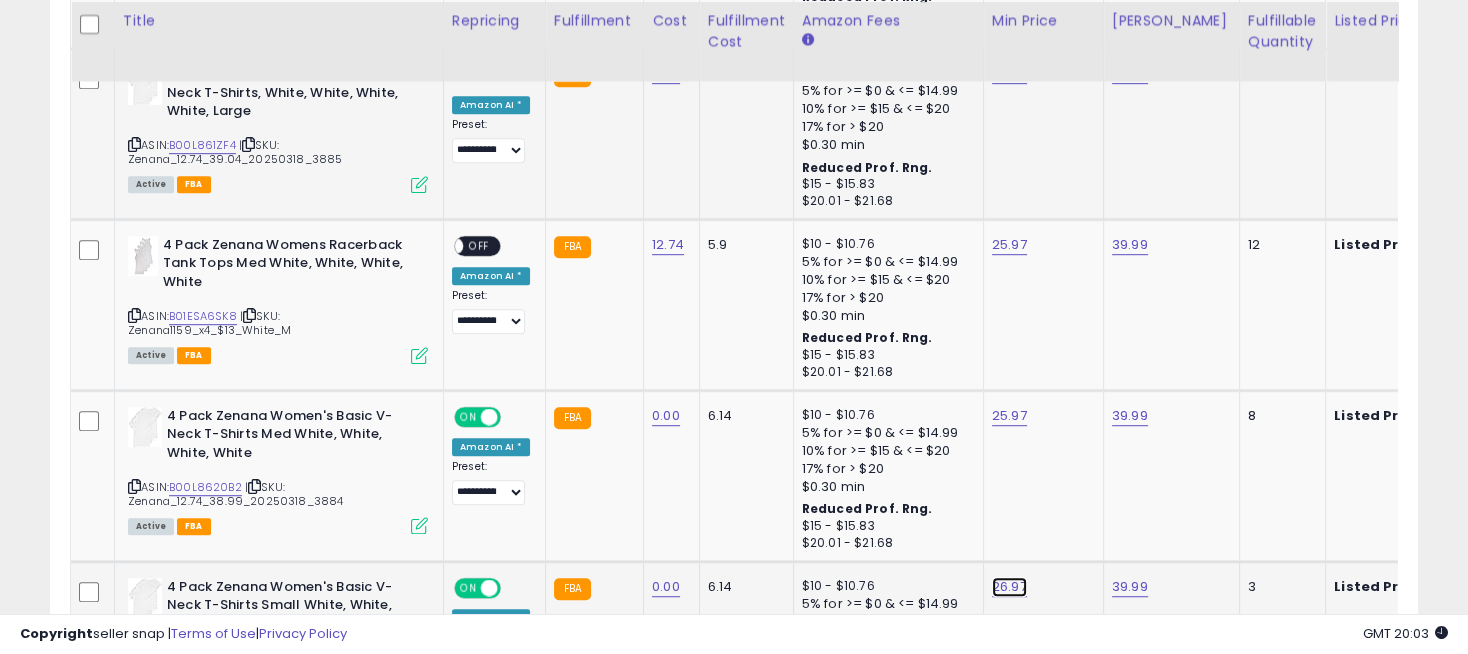 click on "26.97" at bounding box center (1009, -268) 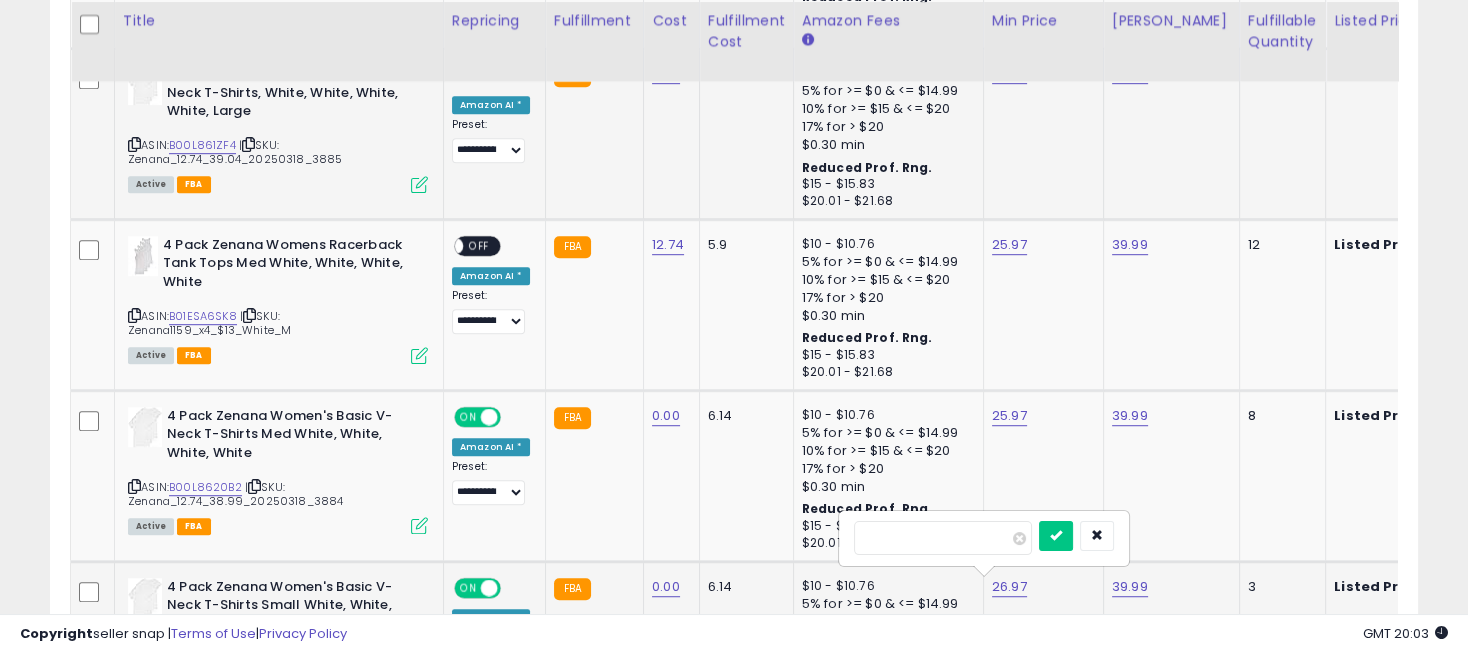drag, startPoint x: 888, startPoint y: 534, endPoint x: 869, endPoint y: 534, distance: 19 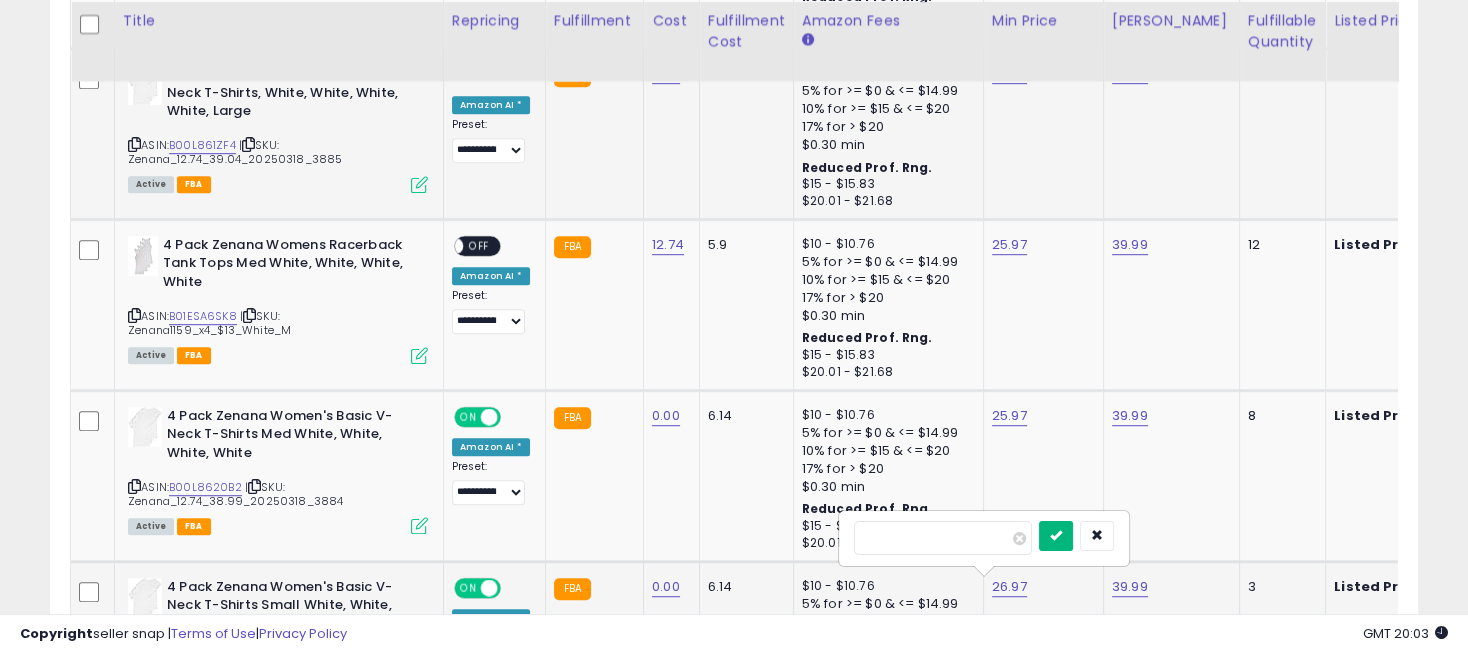 click at bounding box center [1056, 535] 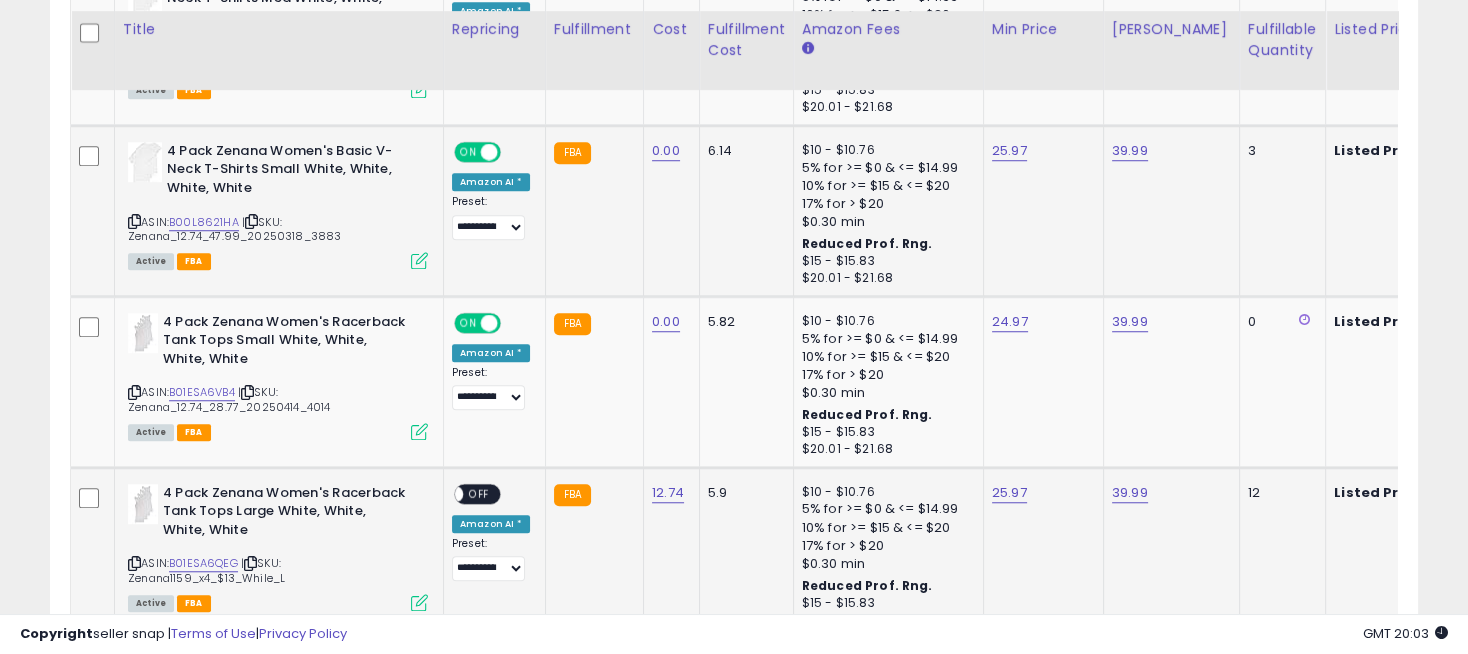 scroll, scrollTop: 1787, scrollLeft: 0, axis: vertical 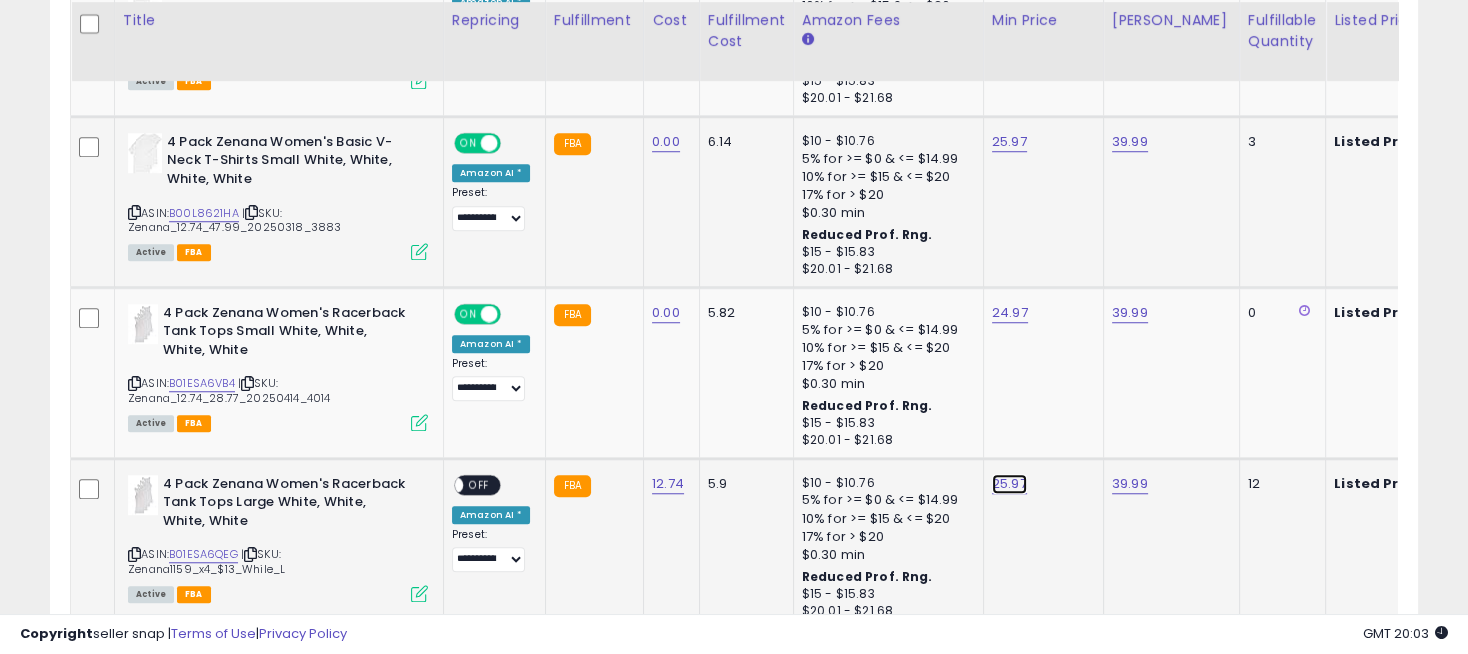 click on "25.97" at bounding box center (1009, -713) 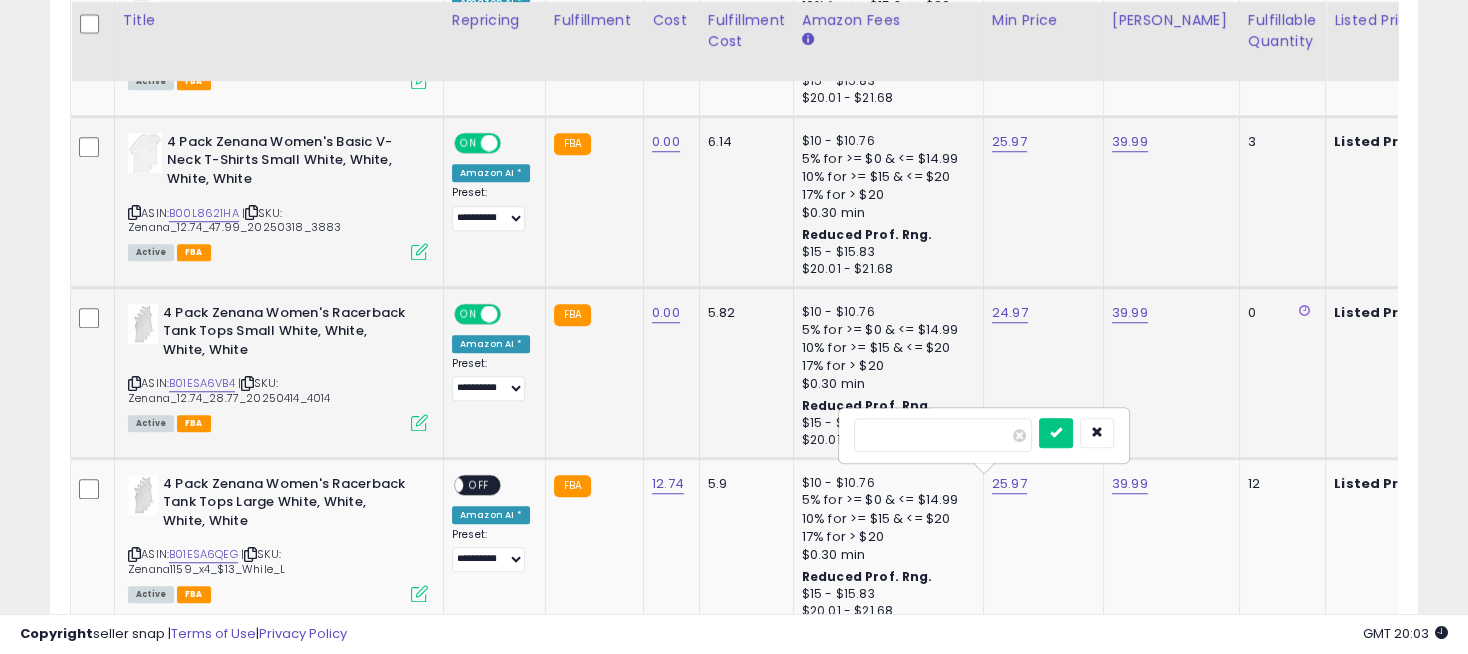 click on "24.97" 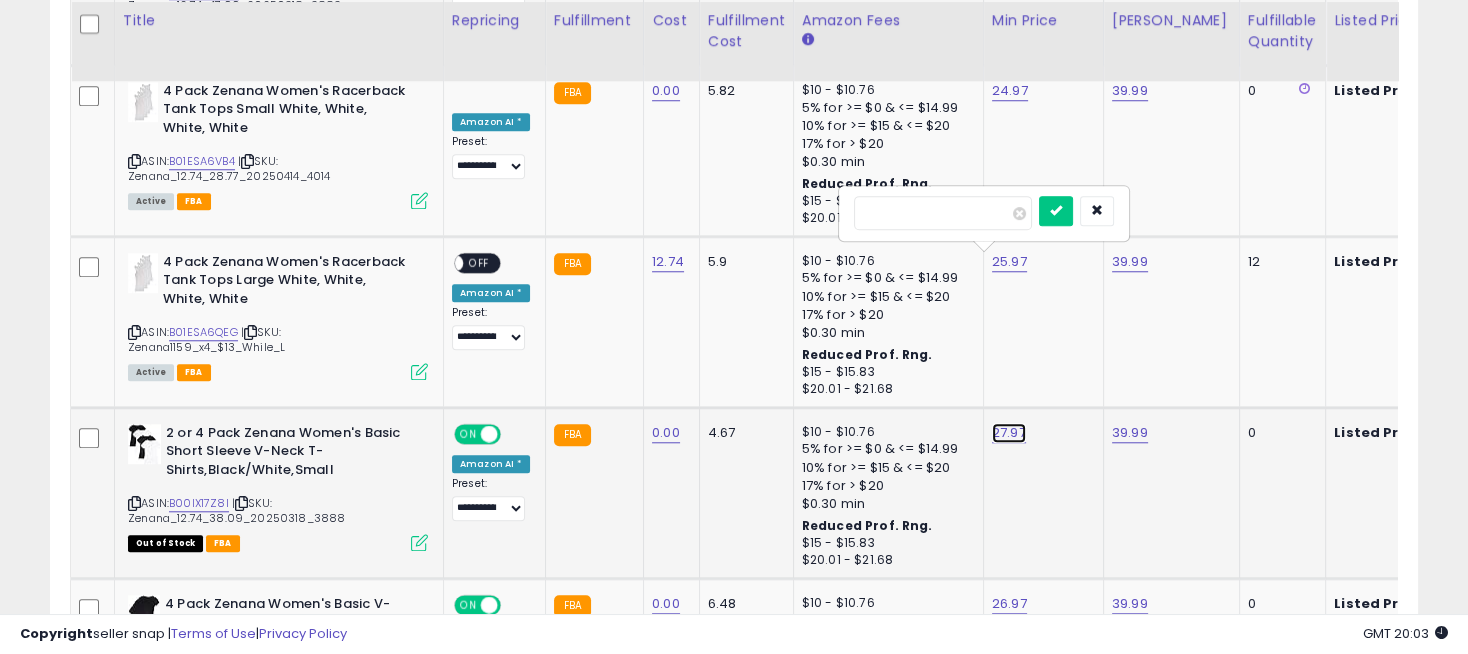 click on "27.97" at bounding box center [1009, -935] 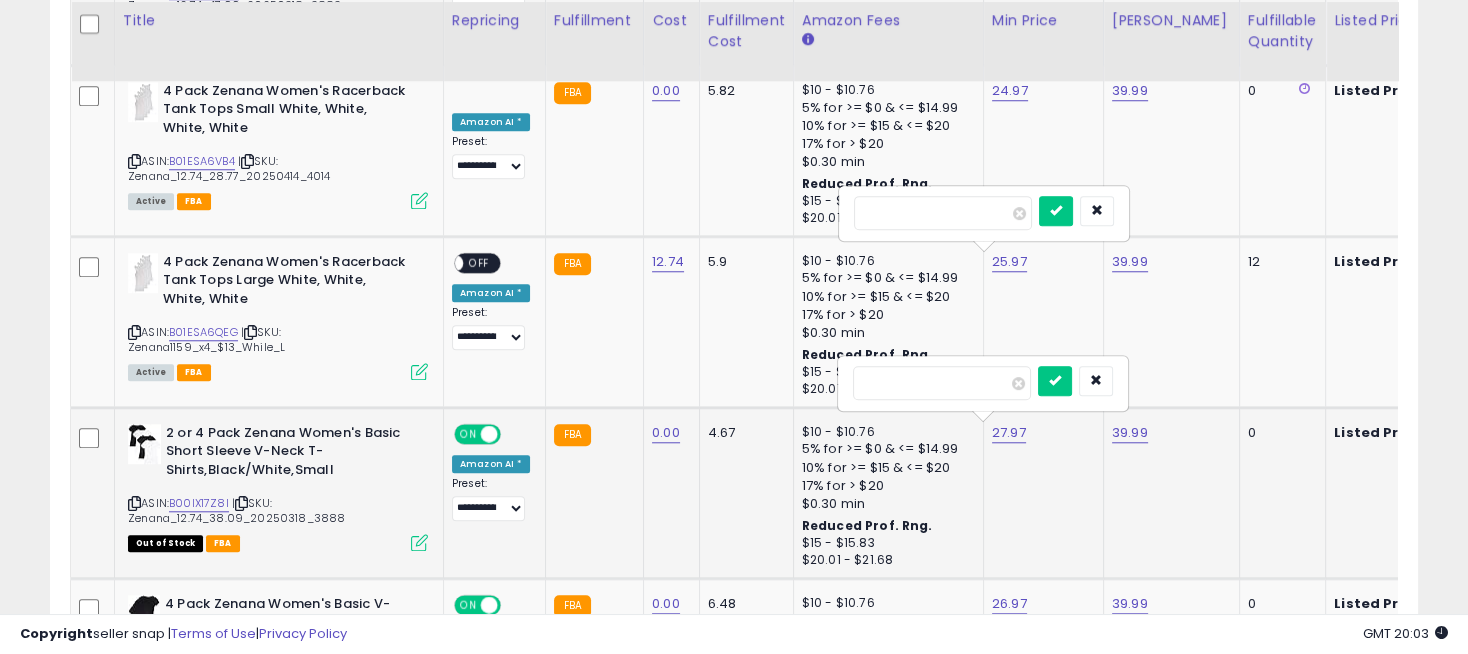 drag, startPoint x: 926, startPoint y: 383, endPoint x: 849, endPoint y: 378, distance: 77.16217 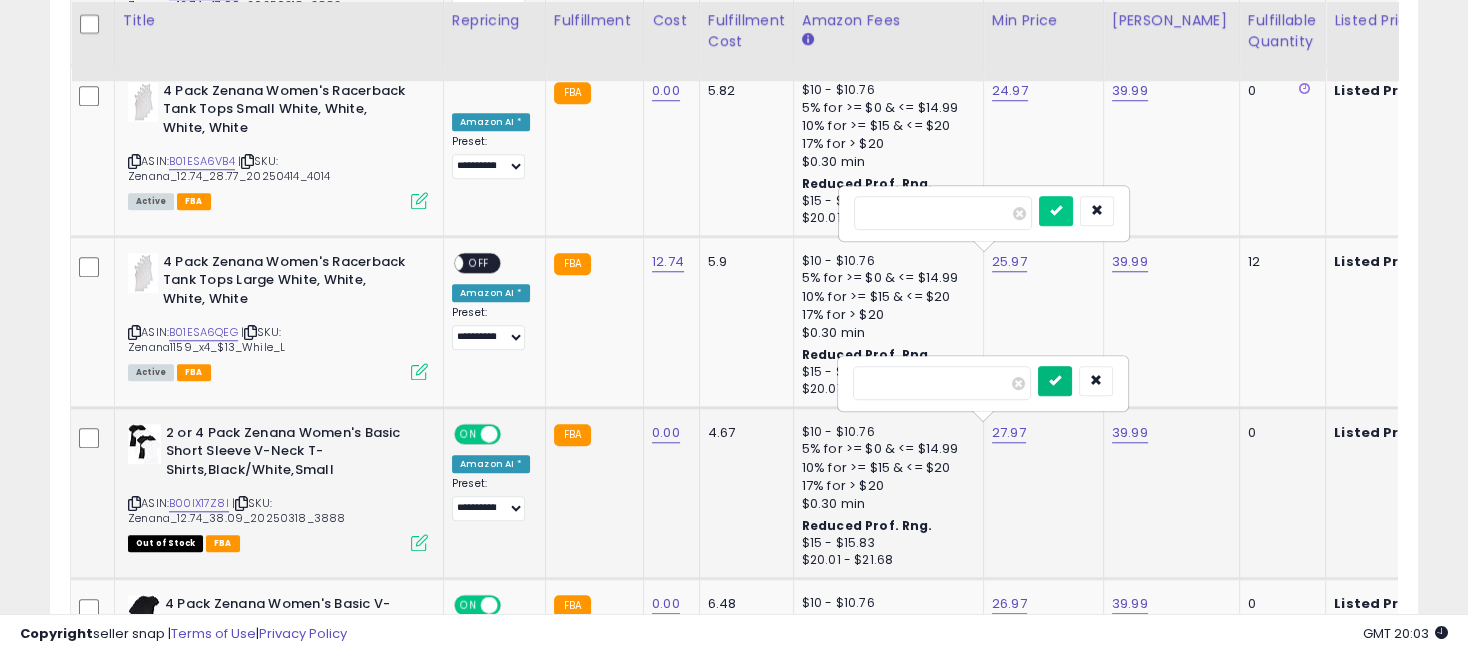 type on "*****" 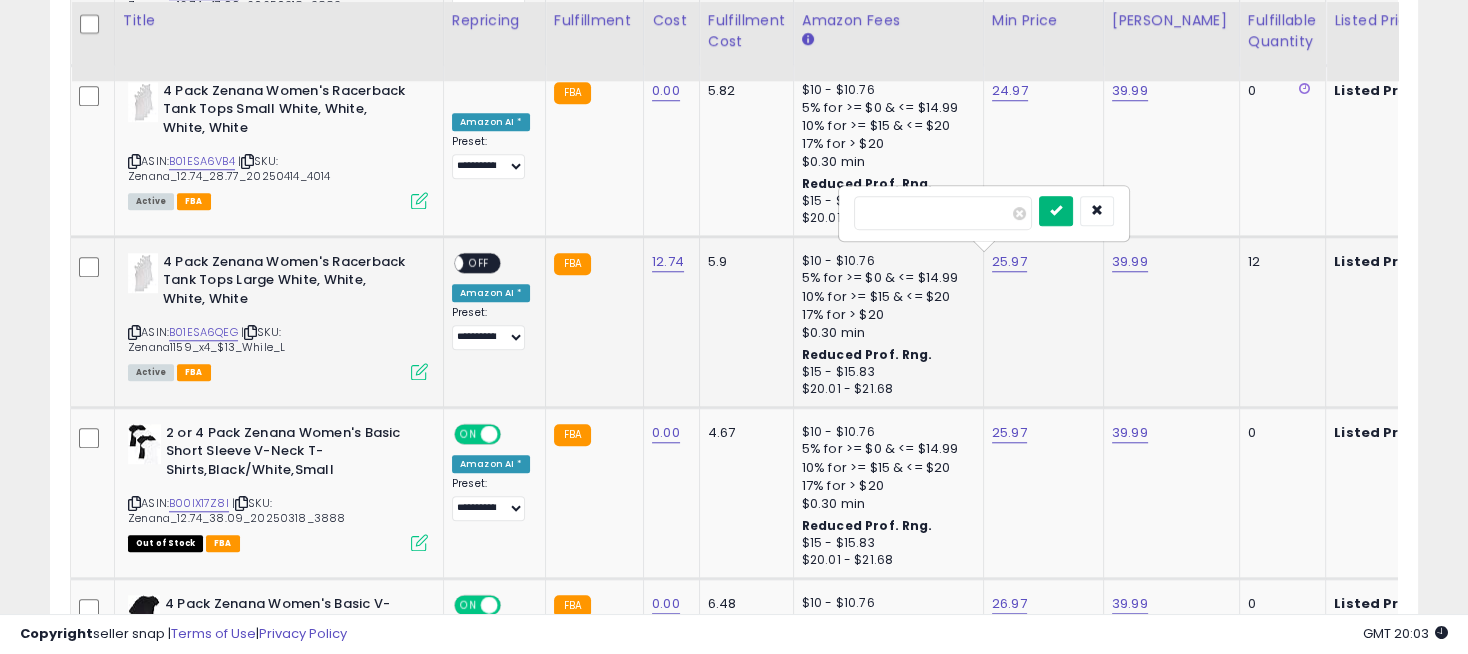 click at bounding box center [1056, 210] 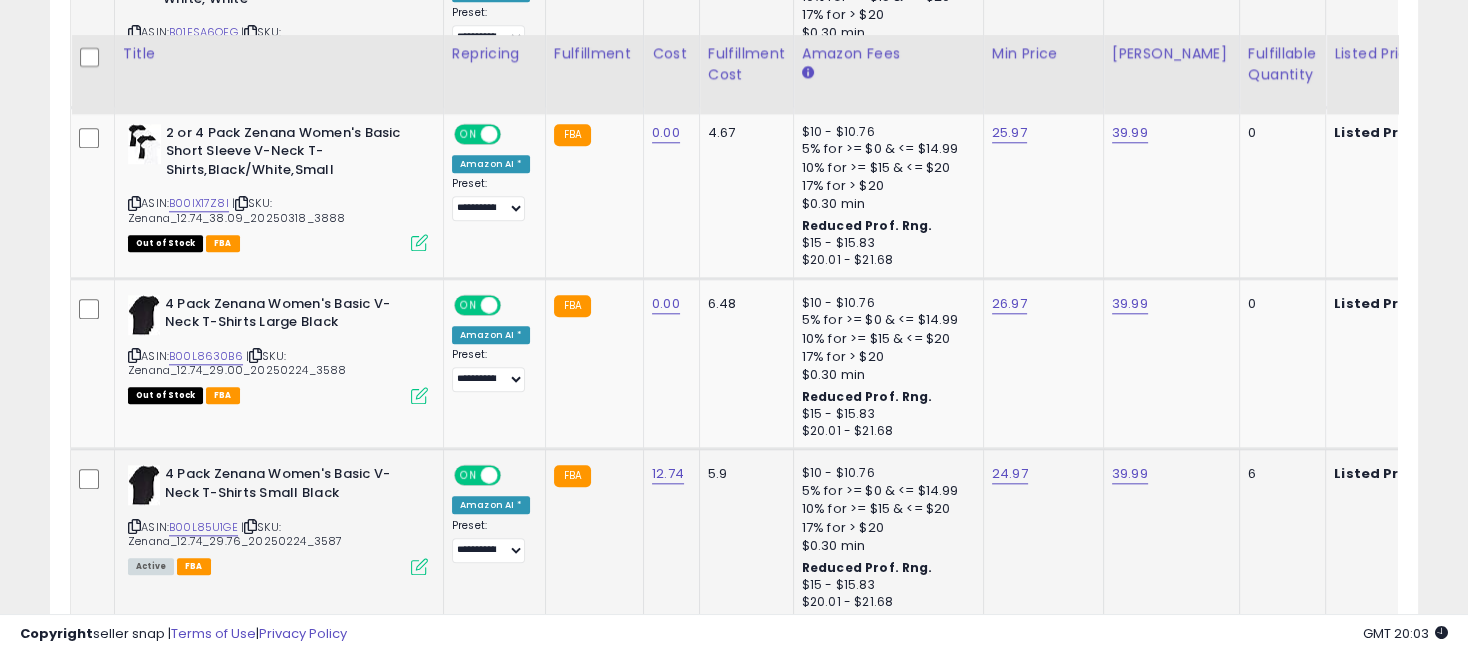 scroll, scrollTop: 2342, scrollLeft: 0, axis: vertical 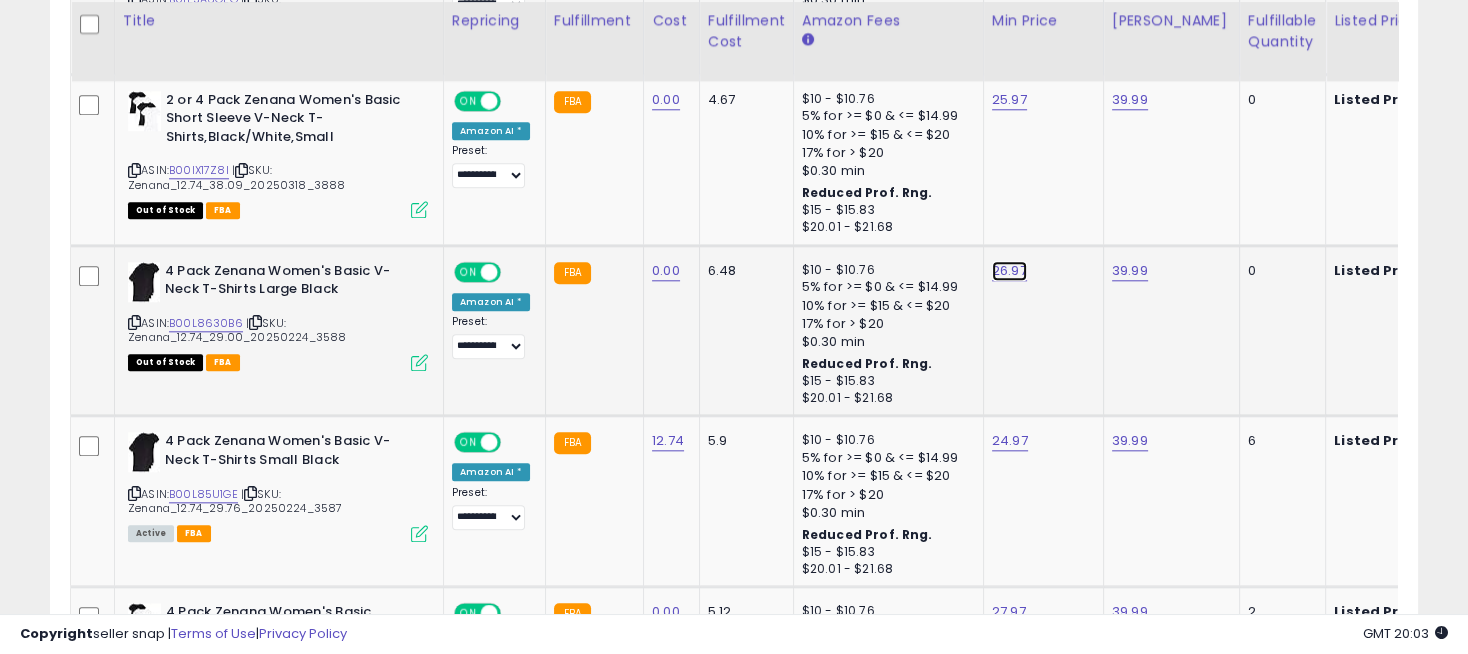 click on "26.97" at bounding box center [1009, -1268] 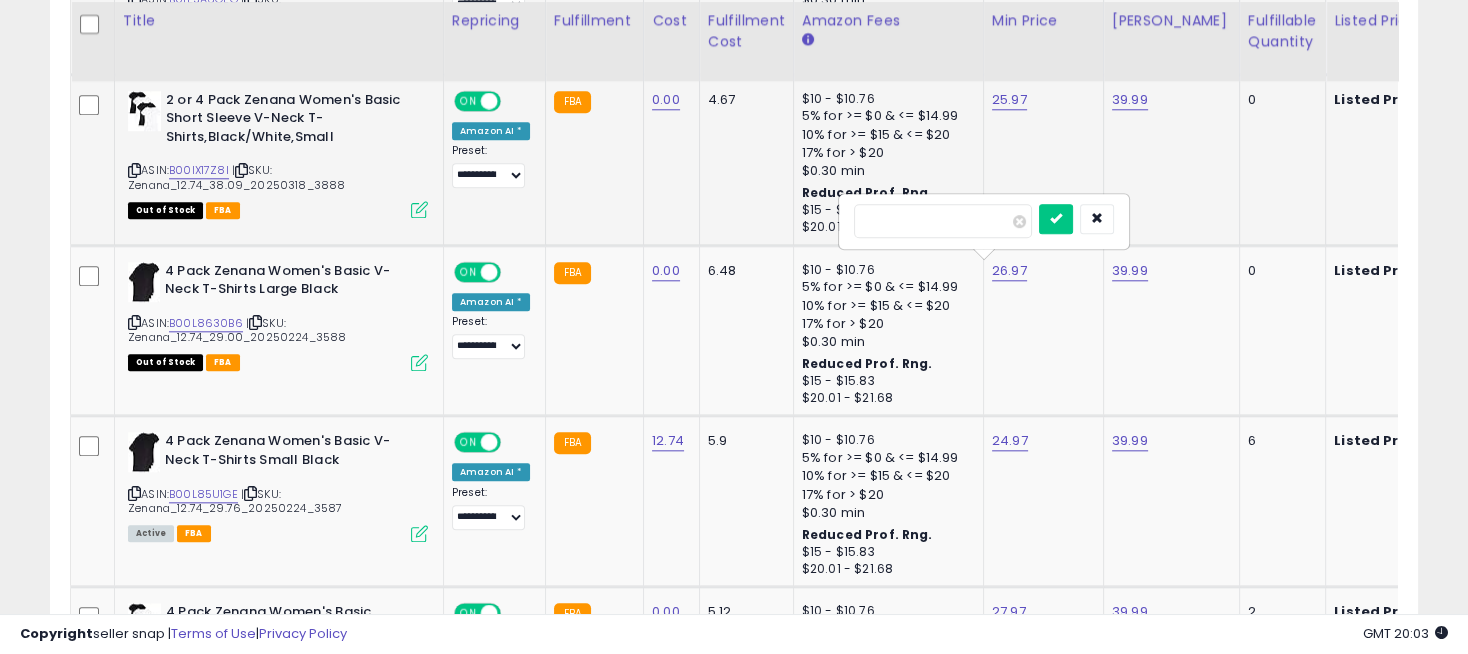 drag, startPoint x: 931, startPoint y: 218, endPoint x: 830, endPoint y: 209, distance: 101.4002 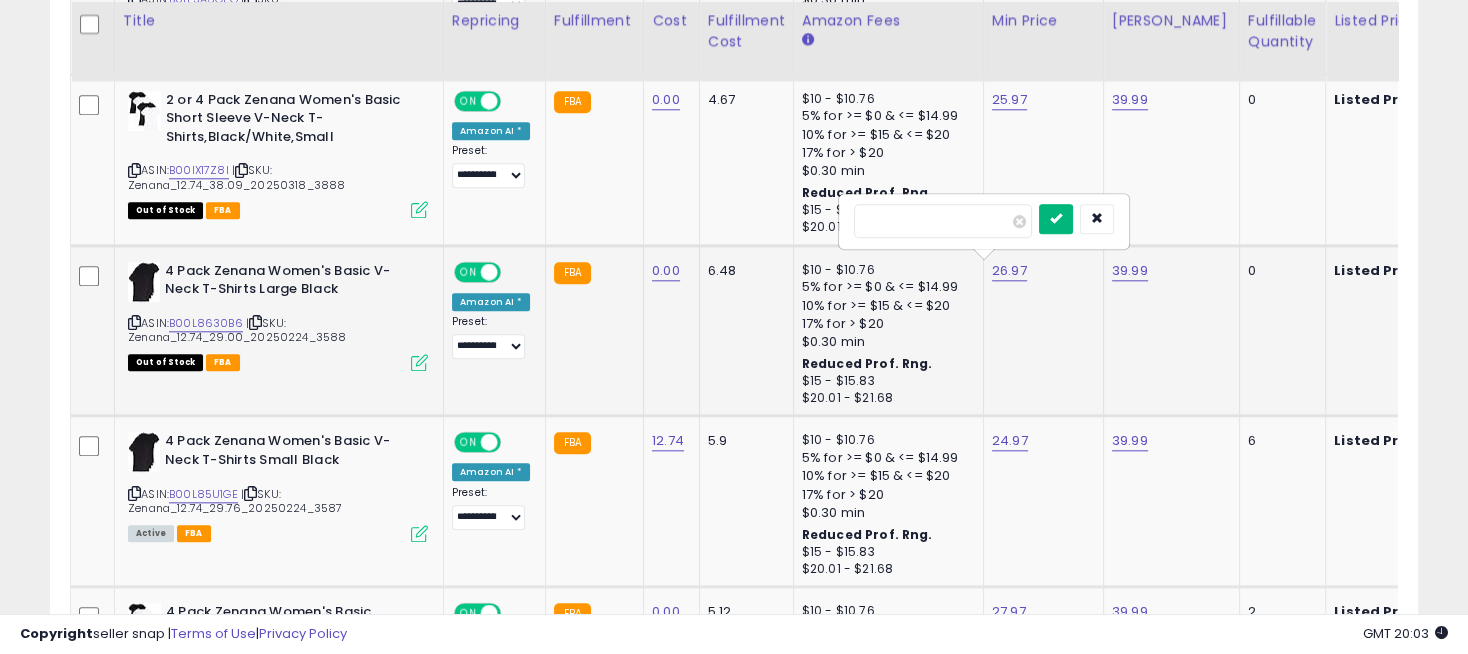 click at bounding box center (1056, 219) 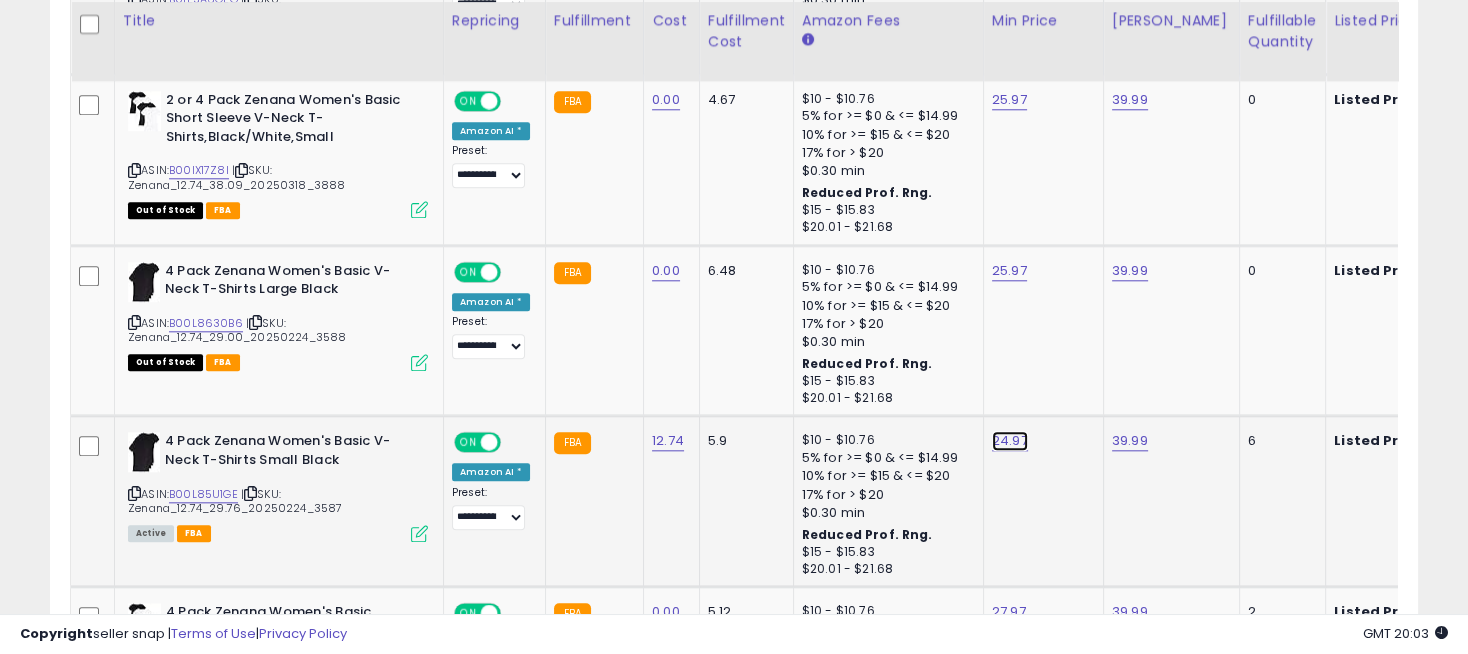 click on "24.97" at bounding box center (1009, -1268) 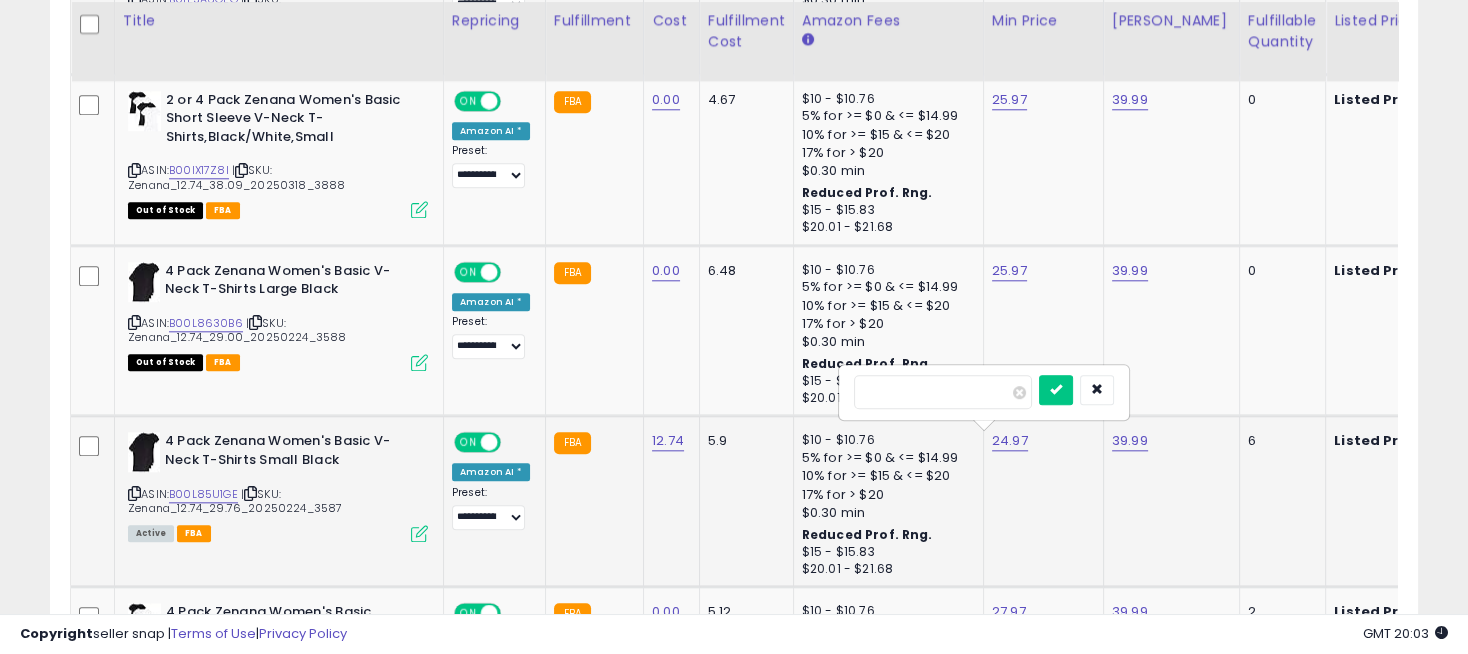 click on "*****" at bounding box center (984, 392) 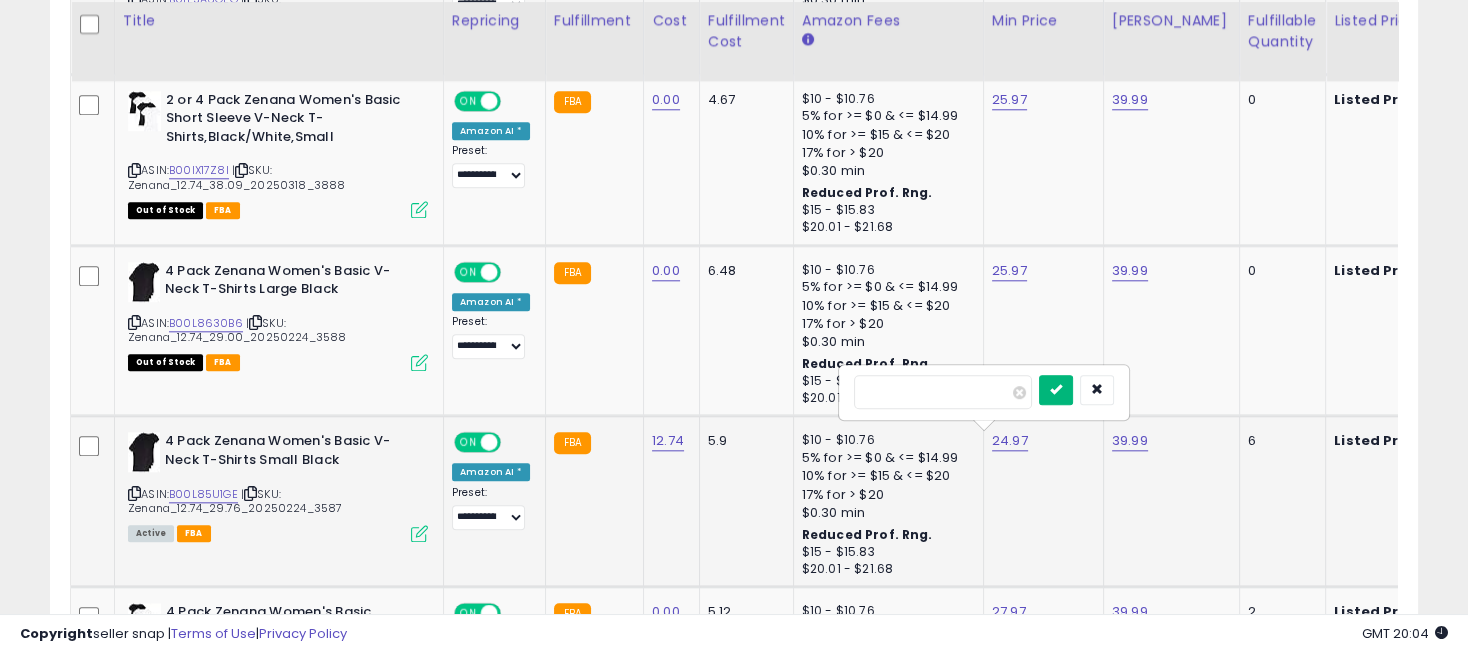 click at bounding box center [1056, 389] 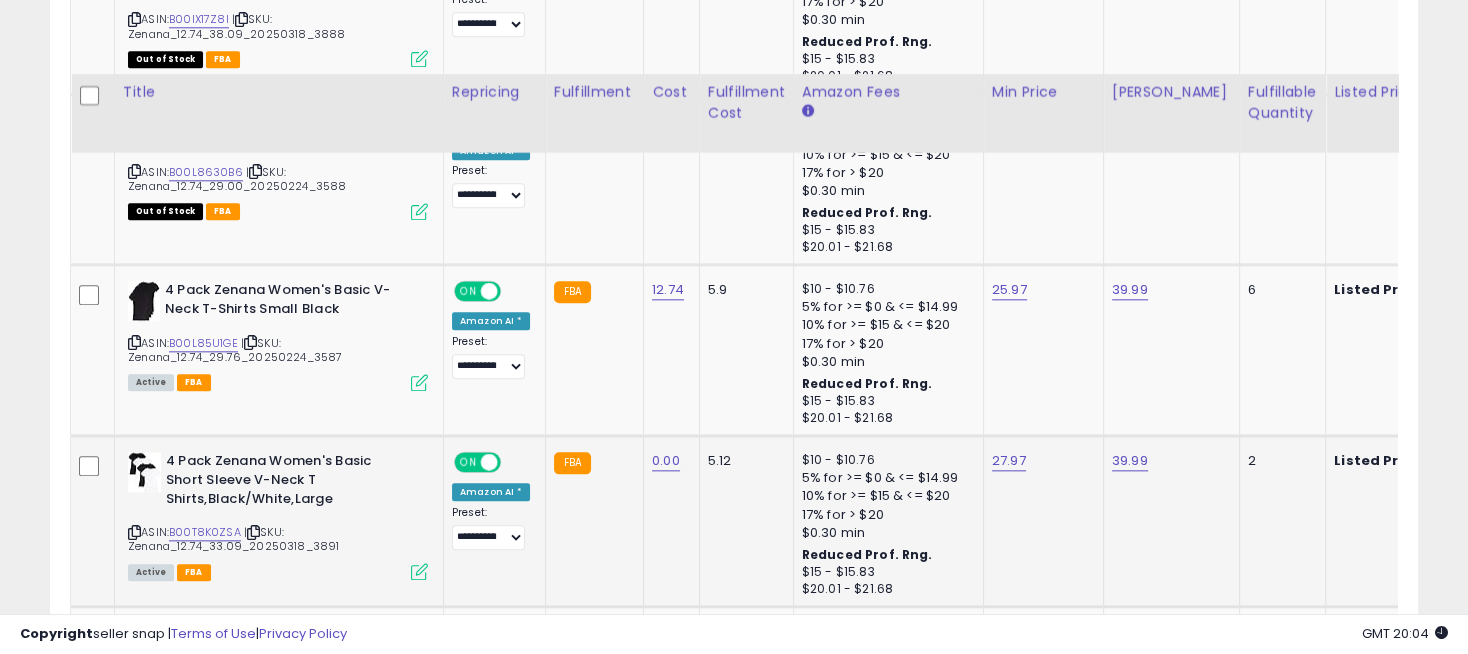 scroll, scrollTop: 2565, scrollLeft: 0, axis: vertical 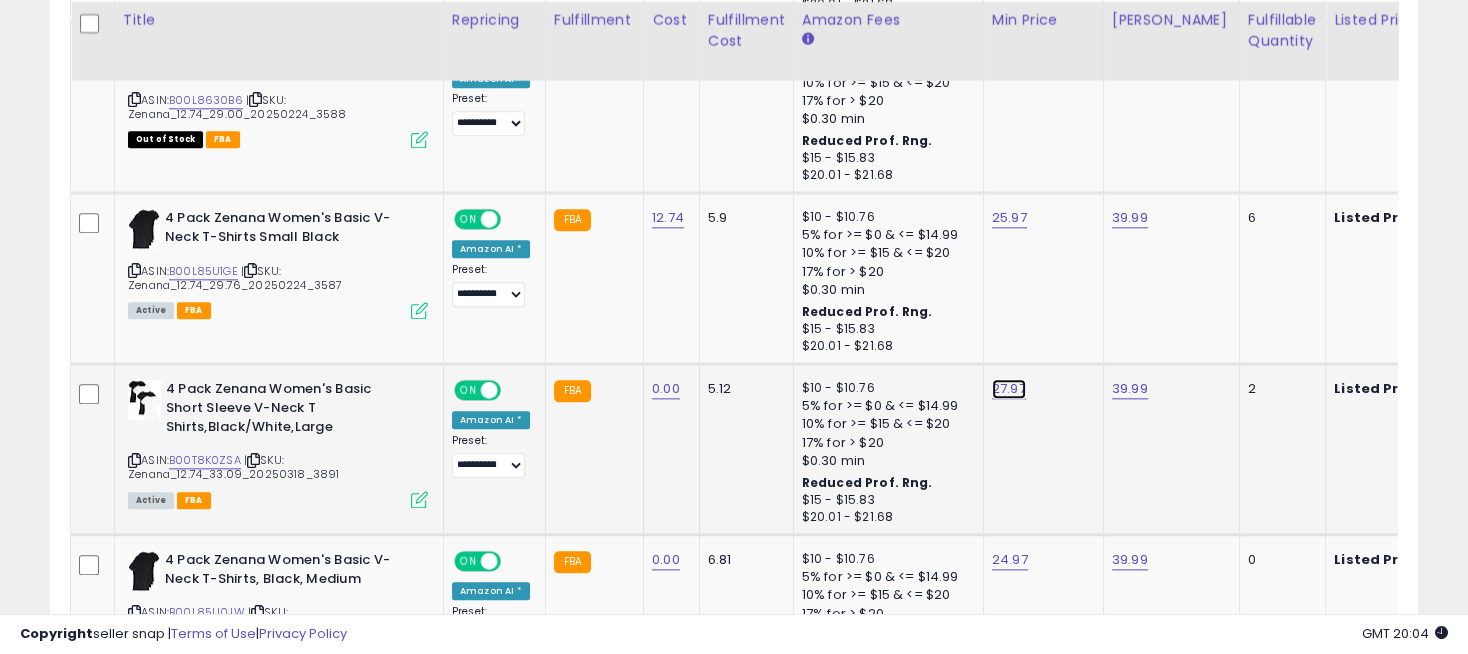 click on "27.97" at bounding box center [1009, -1491] 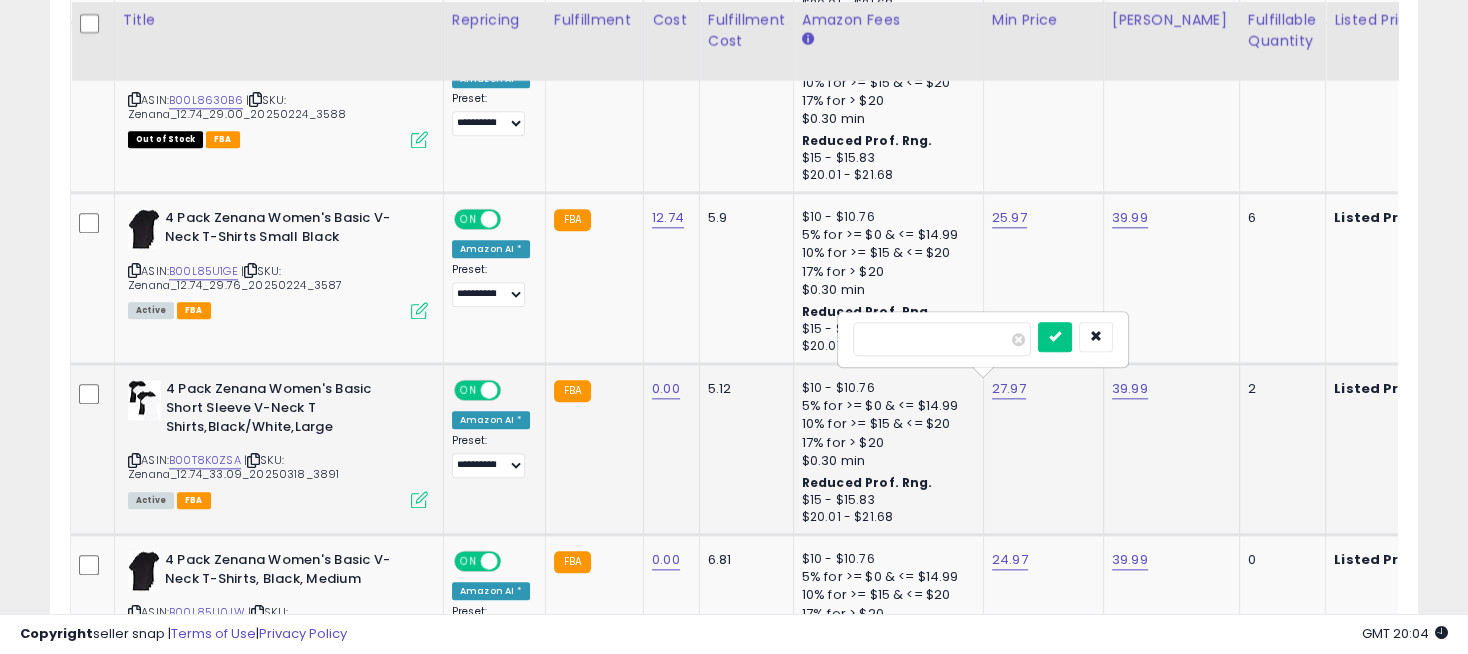 drag, startPoint x: 956, startPoint y: 344, endPoint x: 862, endPoint y: 334, distance: 94.53042 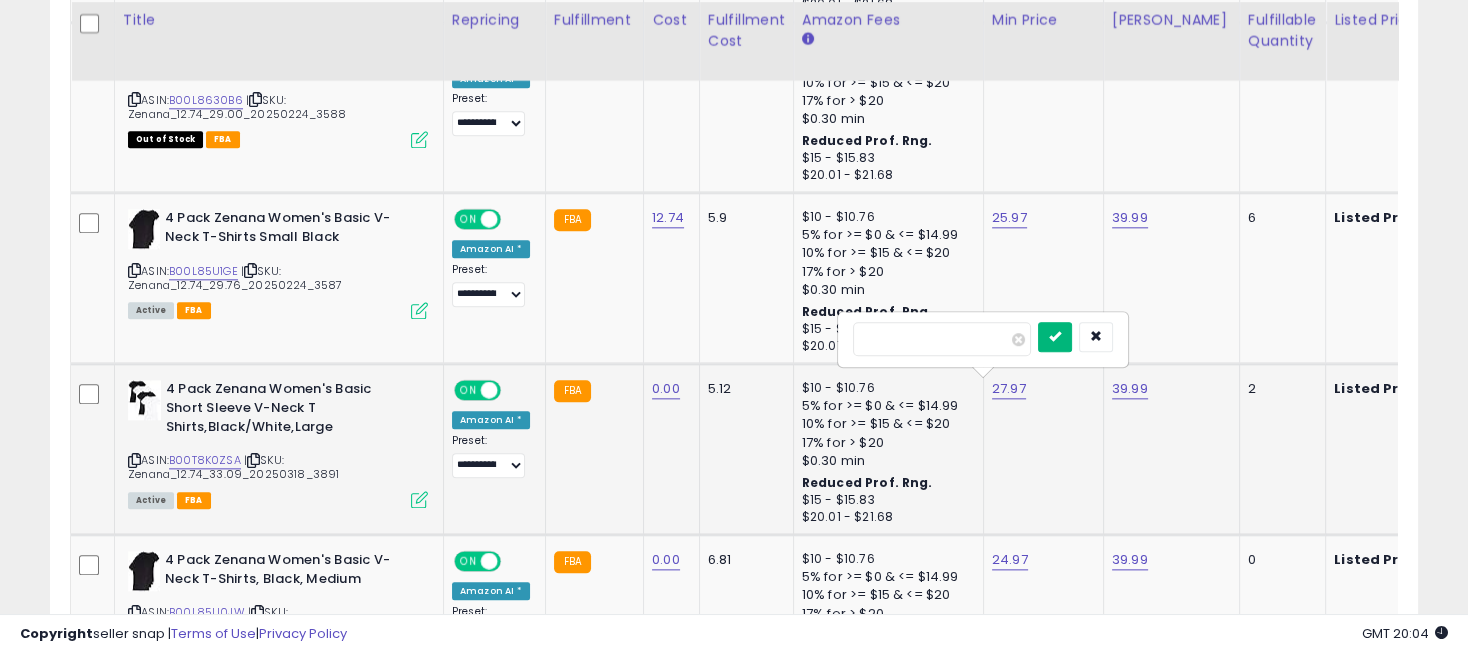 type on "*****" 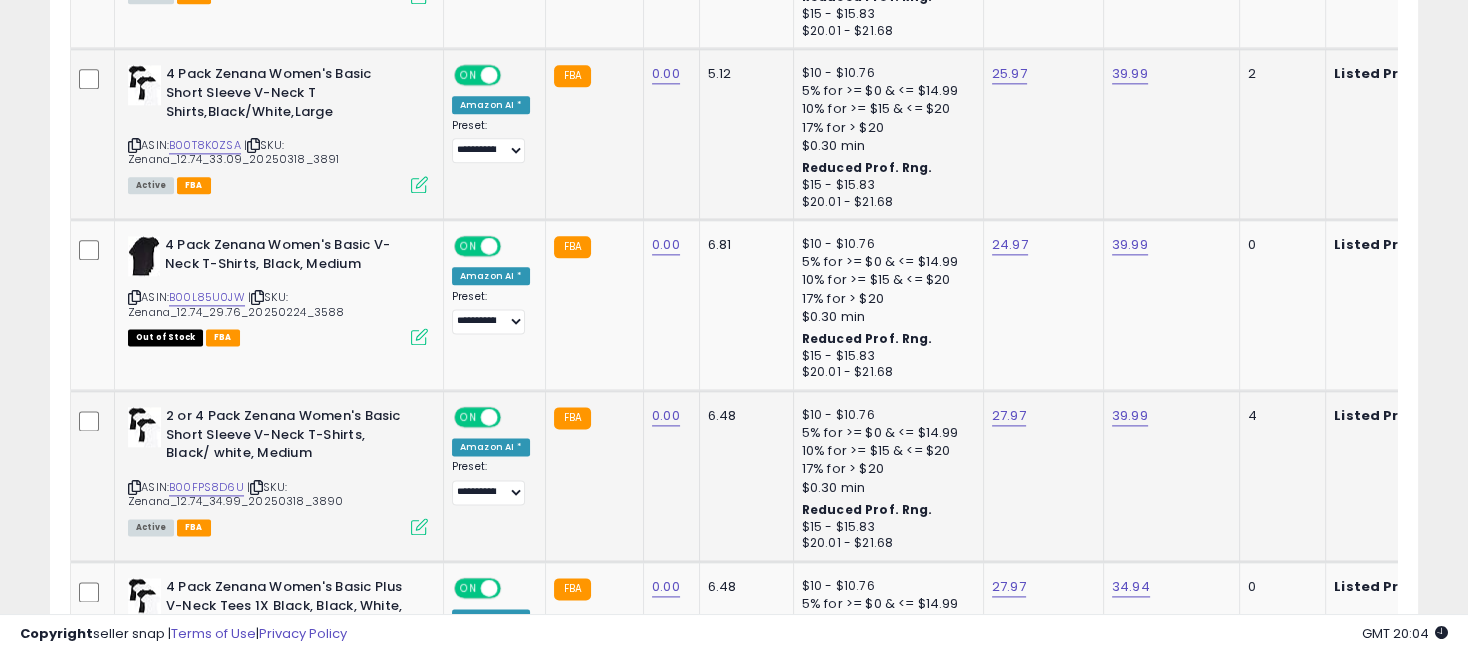 scroll, scrollTop: 2898, scrollLeft: 0, axis: vertical 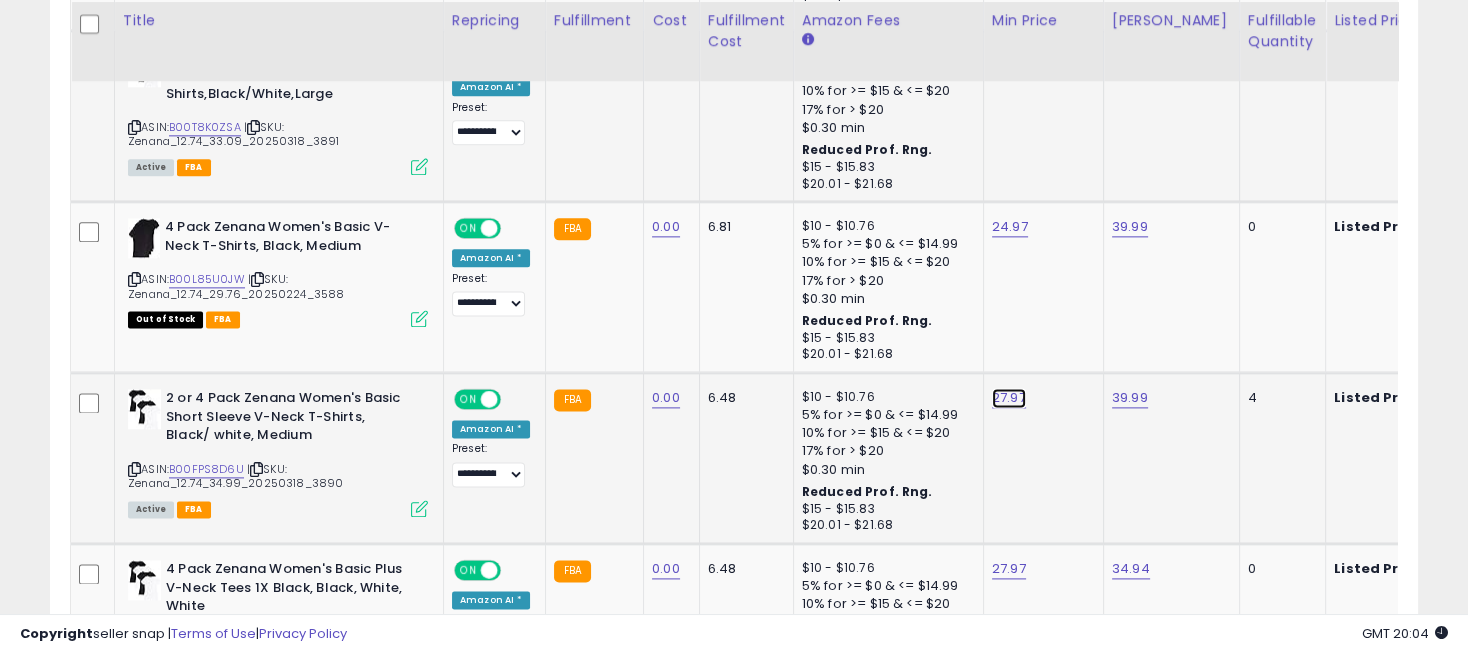 click on "27.97" at bounding box center [1009, -1824] 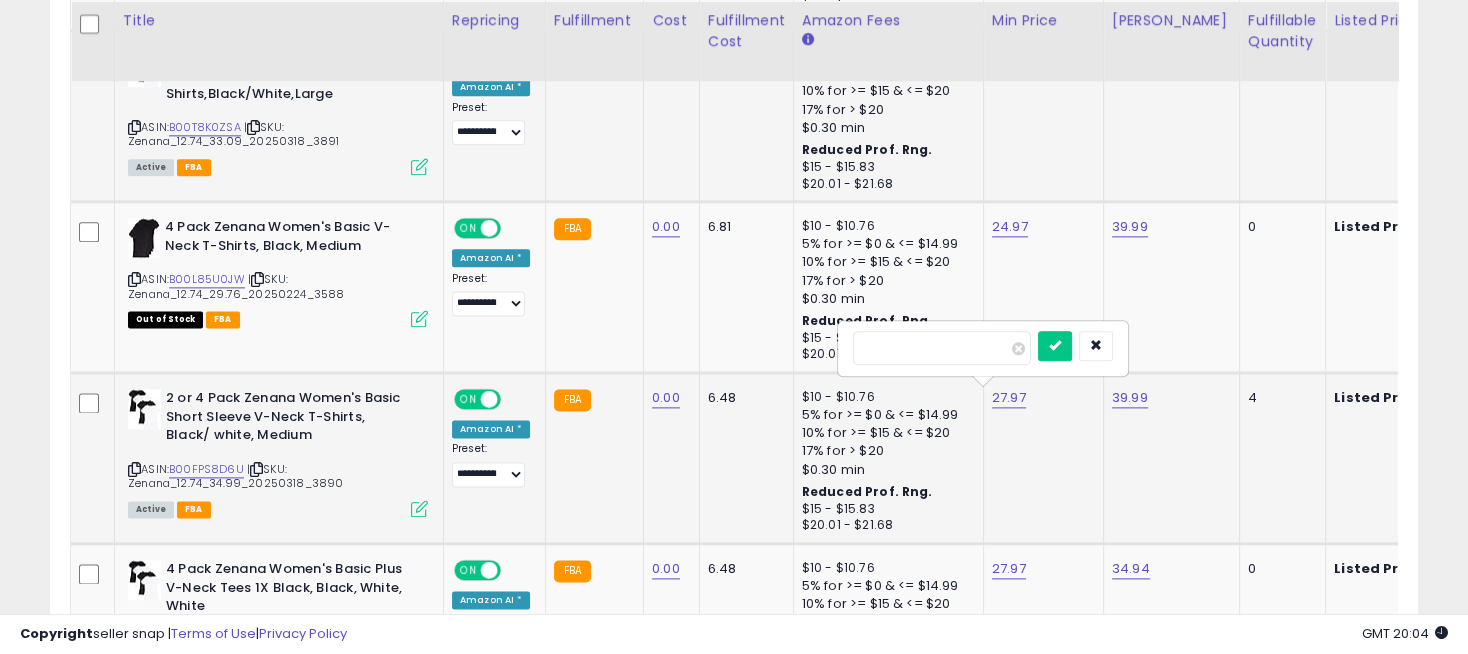 drag, startPoint x: 931, startPoint y: 340, endPoint x: 838, endPoint y: 336, distance: 93.08598 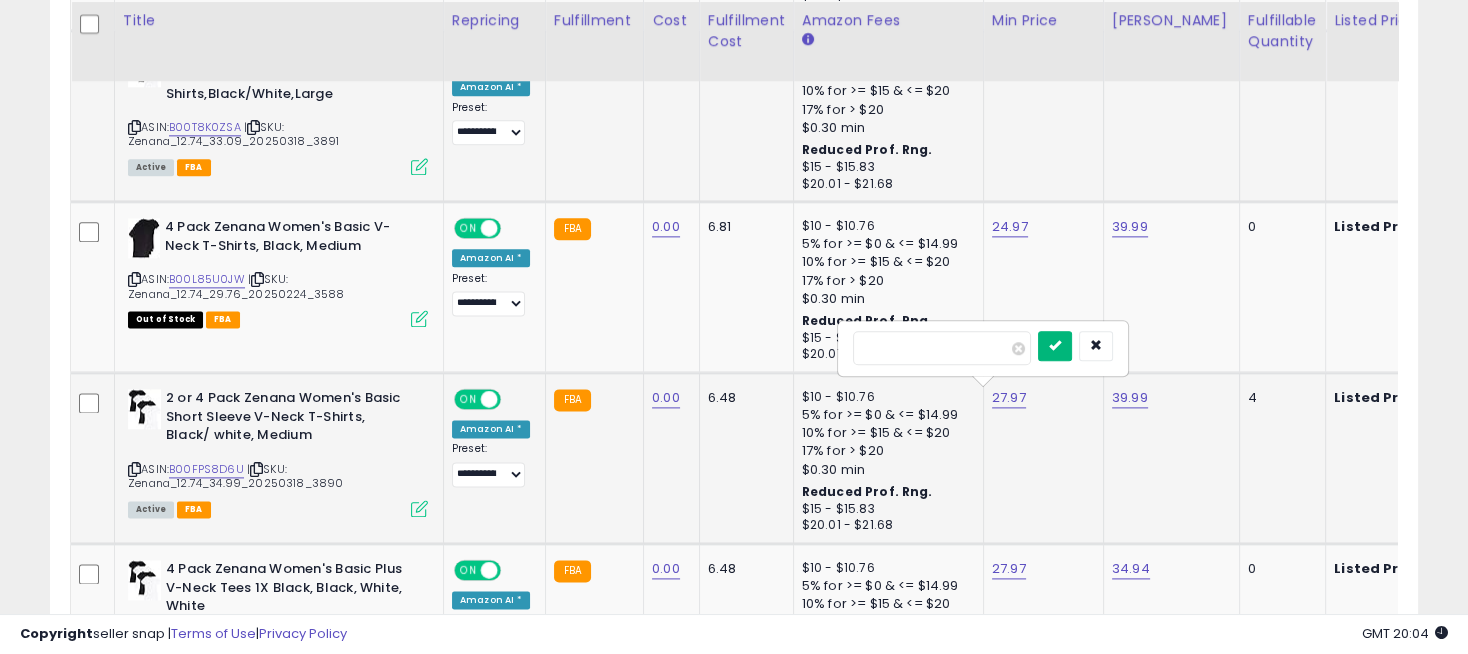 type on "*****" 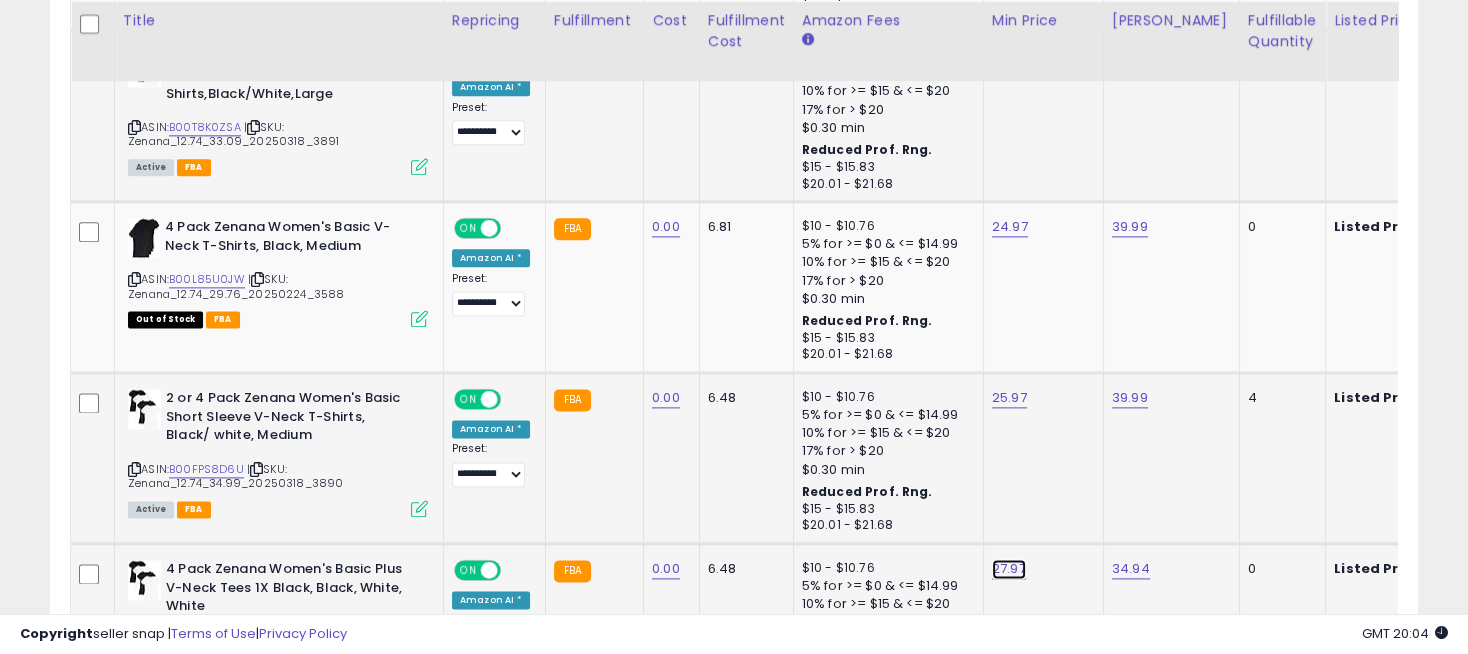 click on "27.97" at bounding box center (1009, -1824) 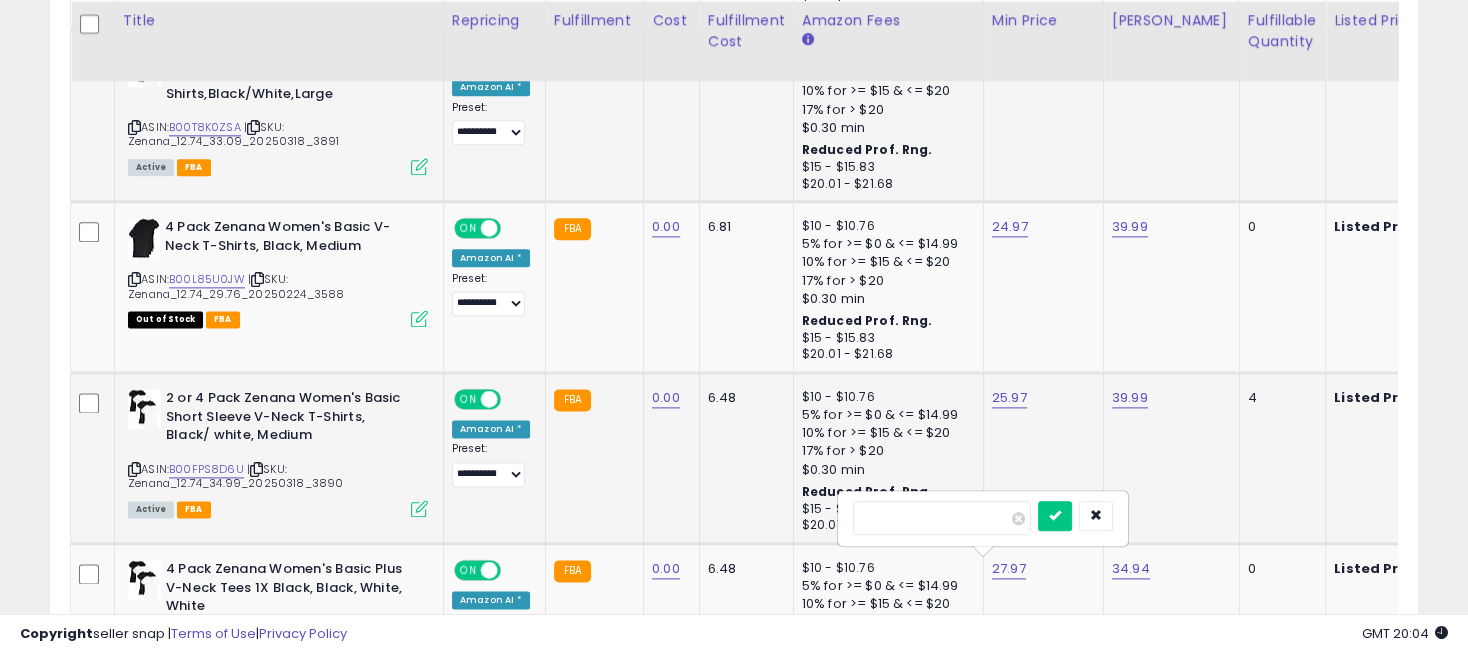 drag, startPoint x: 948, startPoint y: 512, endPoint x: 834, endPoint y: 513, distance: 114.00439 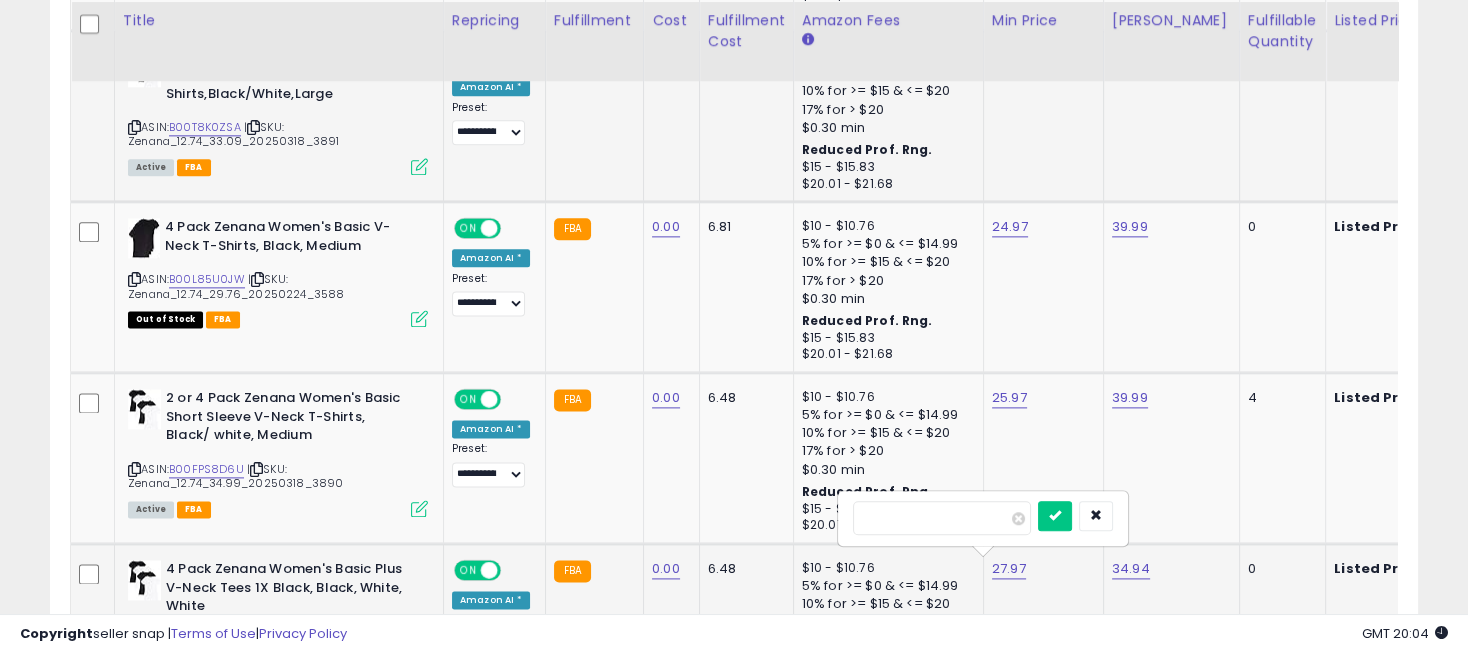 type on "*****" 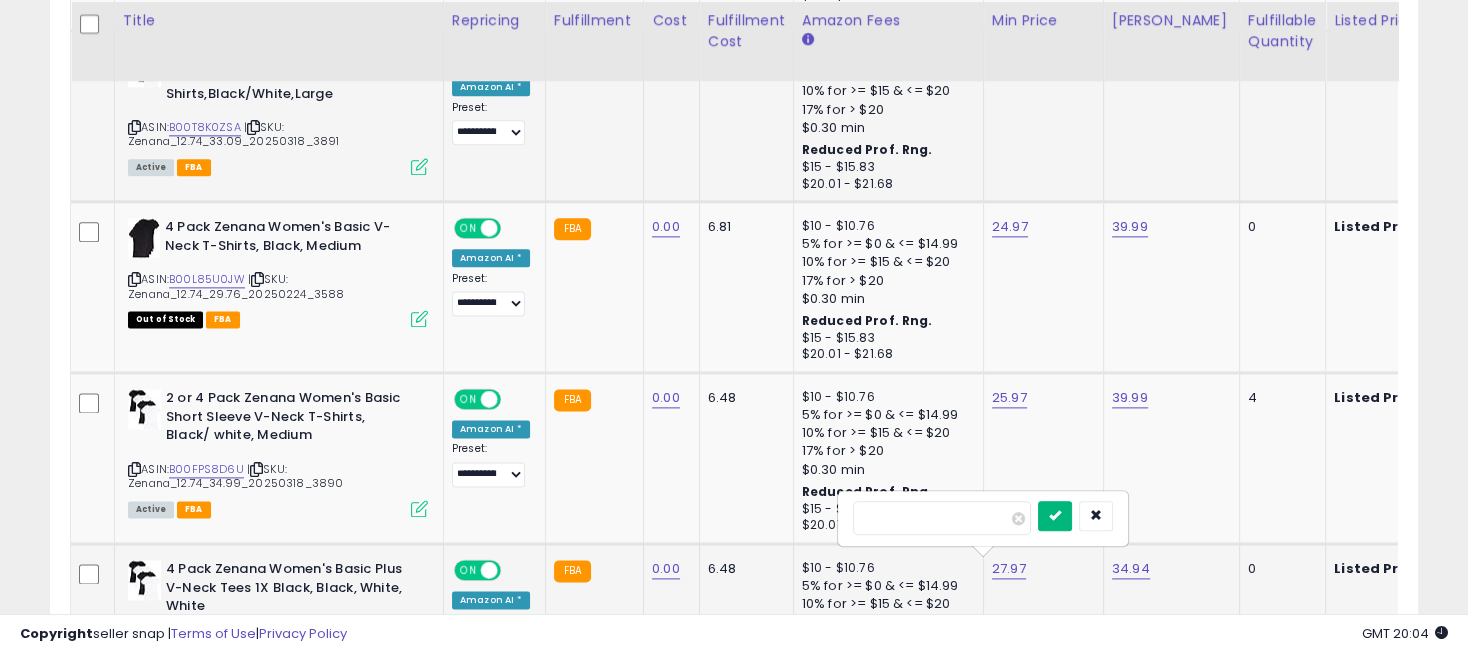 click at bounding box center [1055, 515] 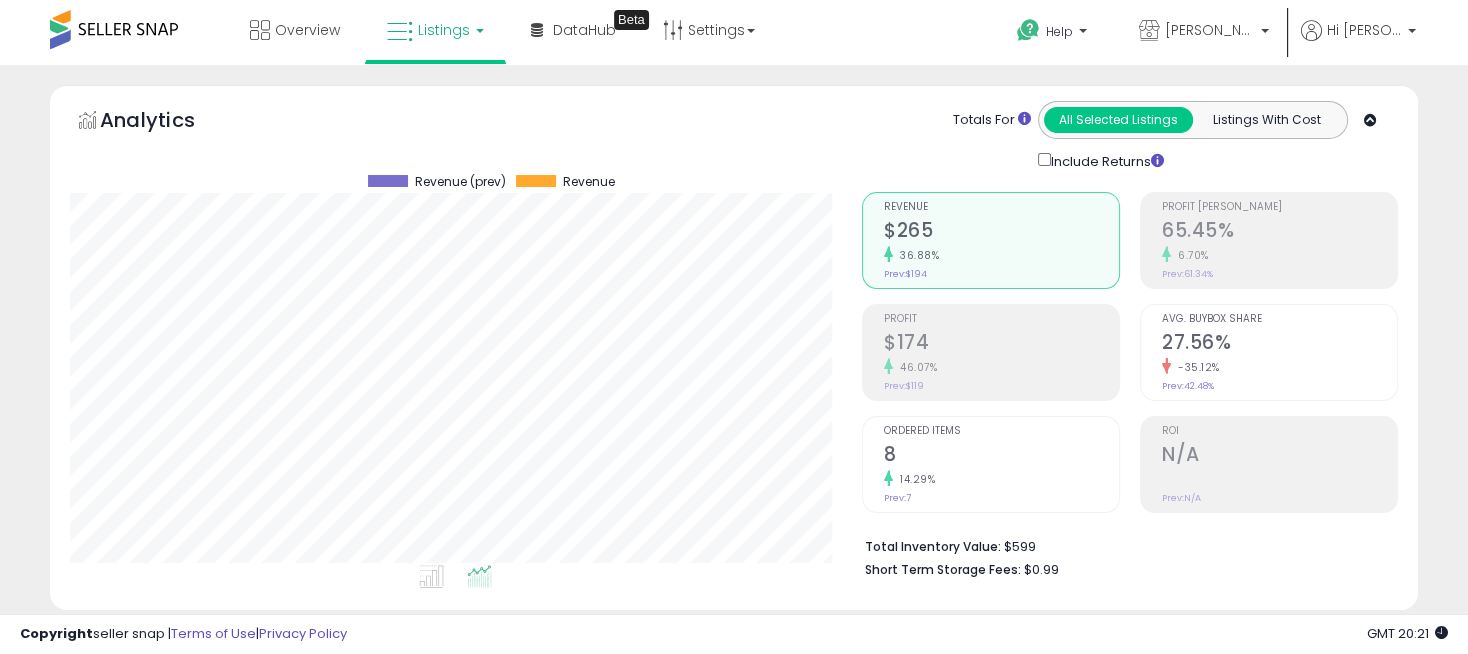 scroll, scrollTop: 666, scrollLeft: 0, axis: vertical 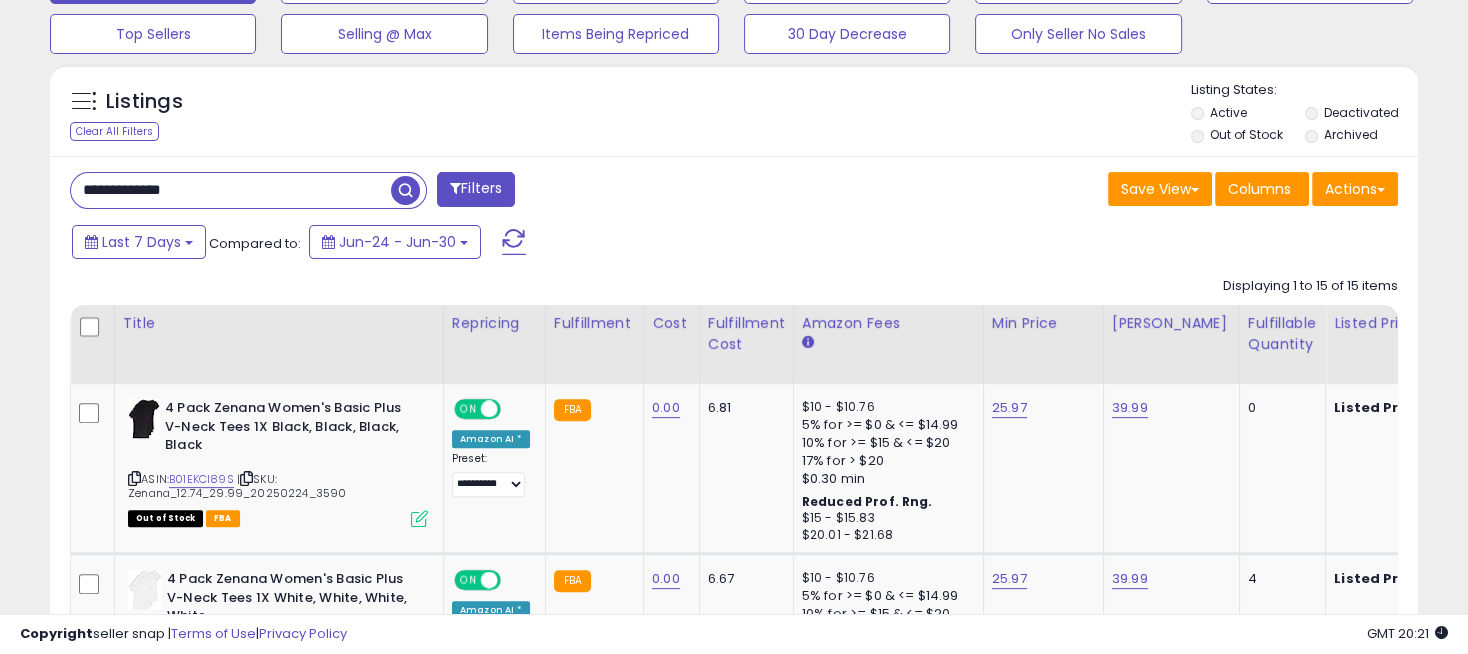 click on "**********" at bounding box center (231, 190) 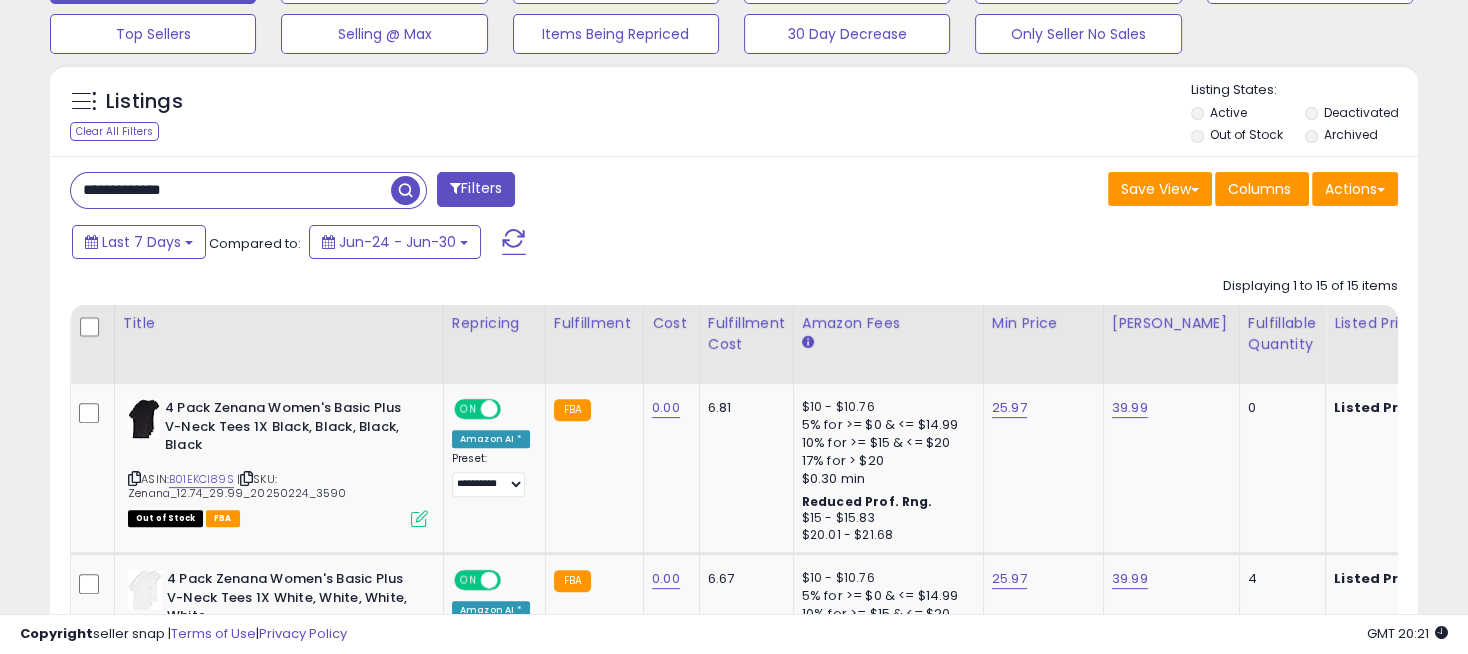 click on "**********" at bounding box center [231, 190] 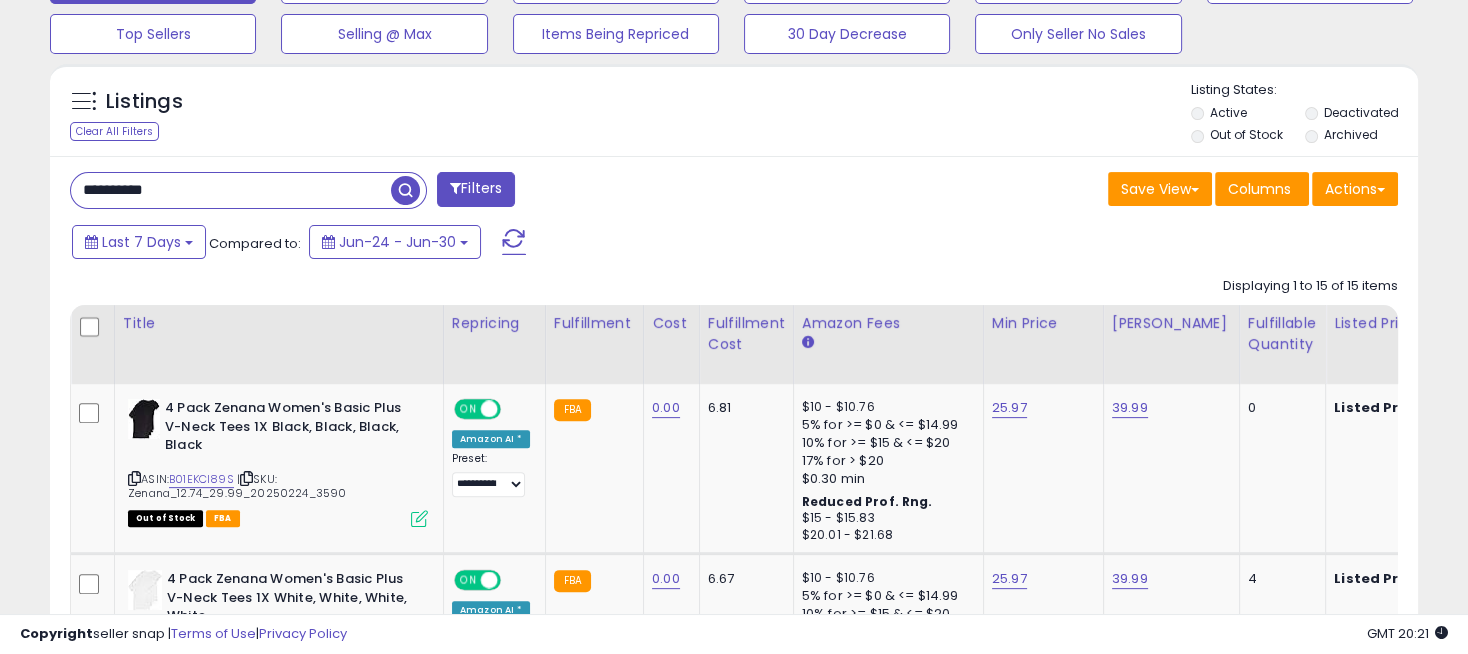 type on "**********" 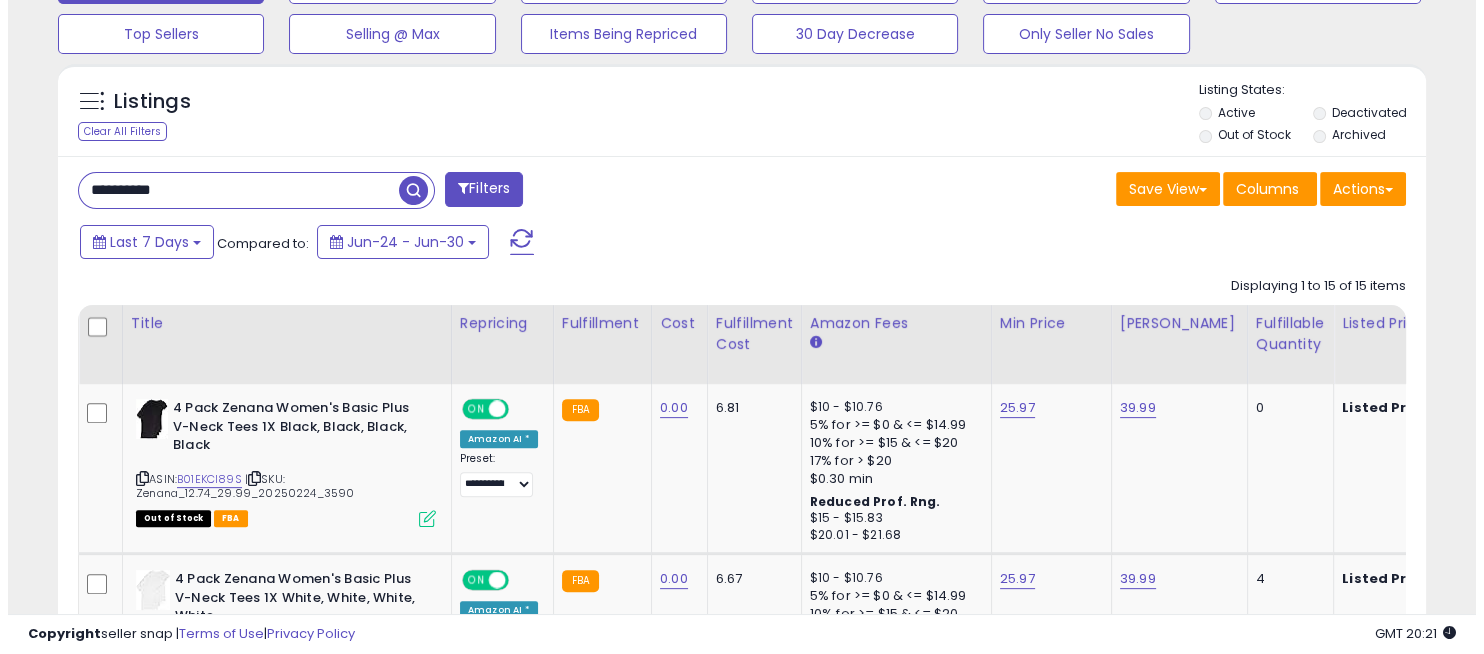 scroll, scrollTop: 565, scrollLeft: 0, axis: vertical 